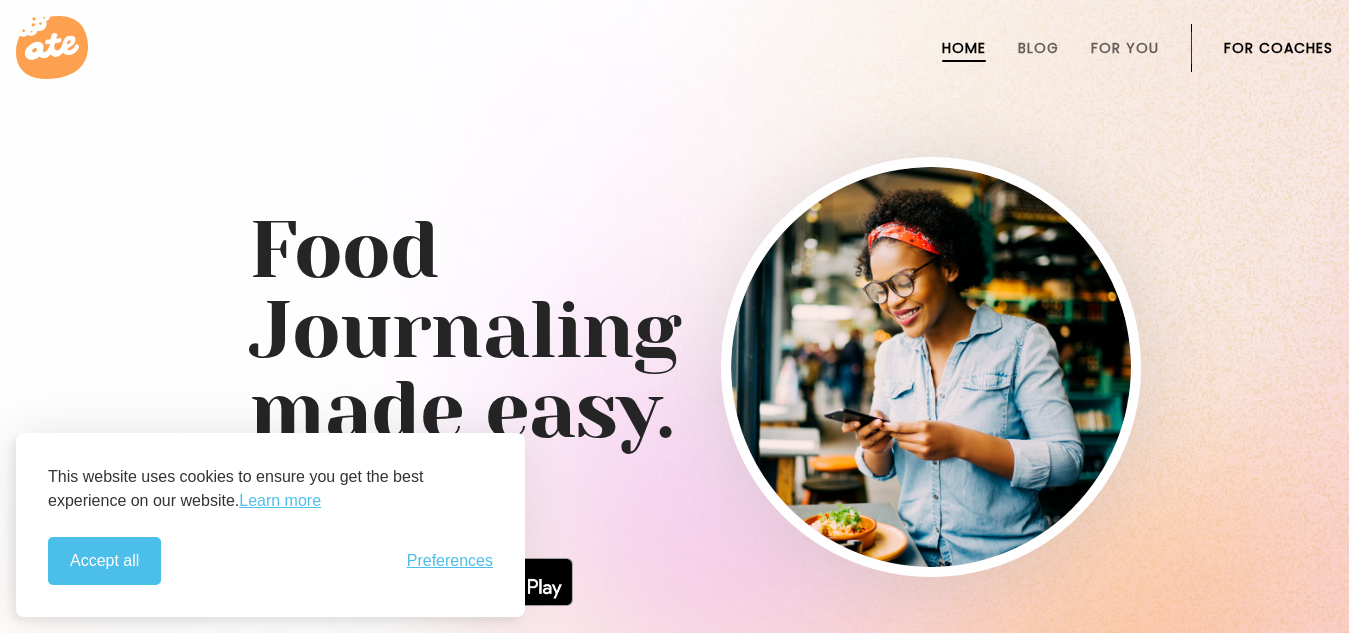 scroll, scrollTop: 0, scrollLeft: 0, axis: both 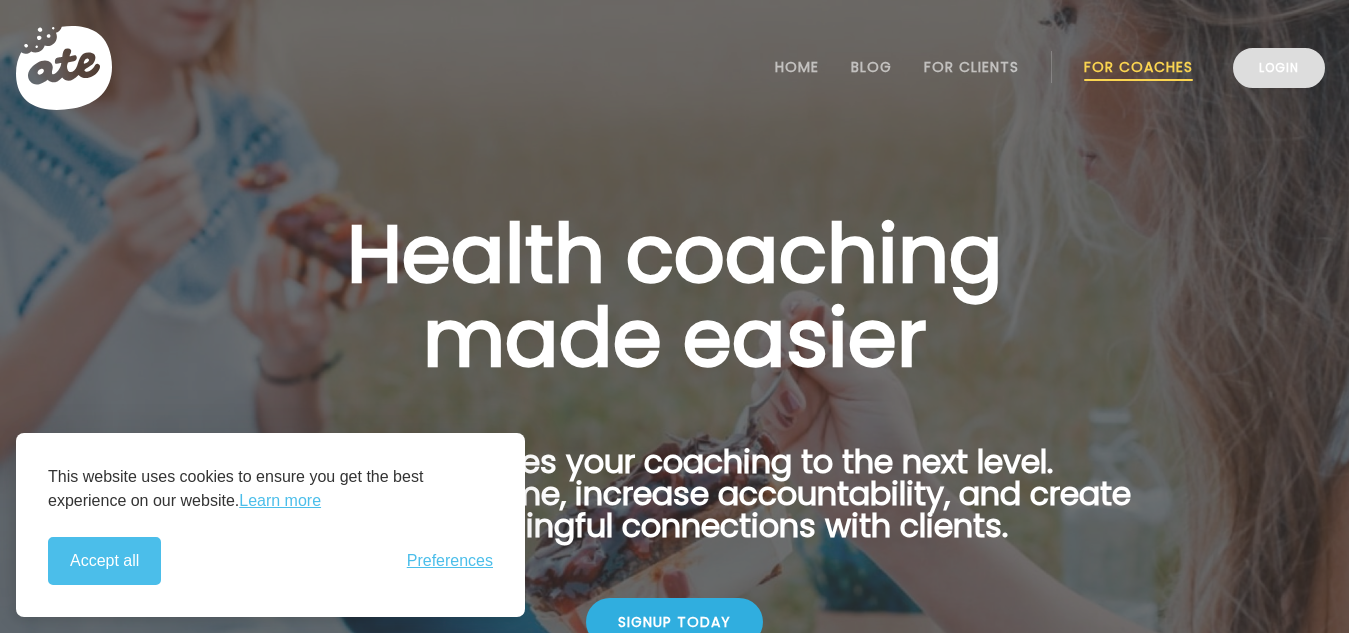 click on "Login" at bounding box center [1279, 68] 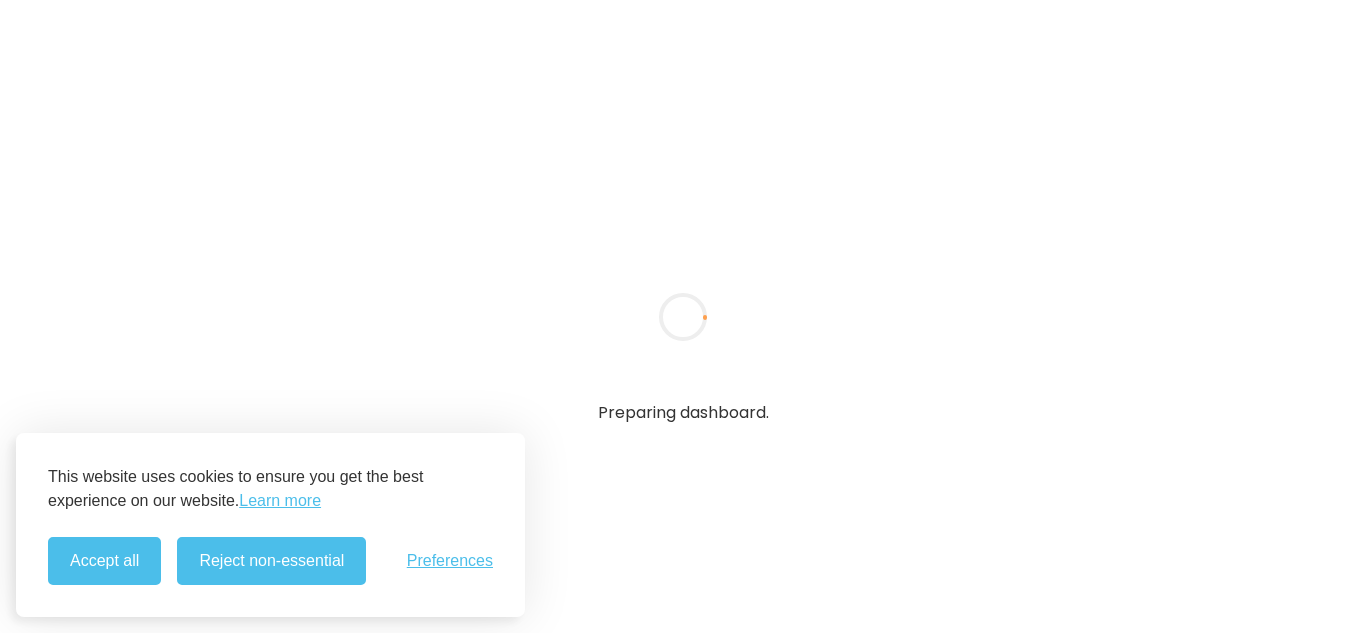 scroll, scrollTop: 0, scrollLeft: 0, axis: both 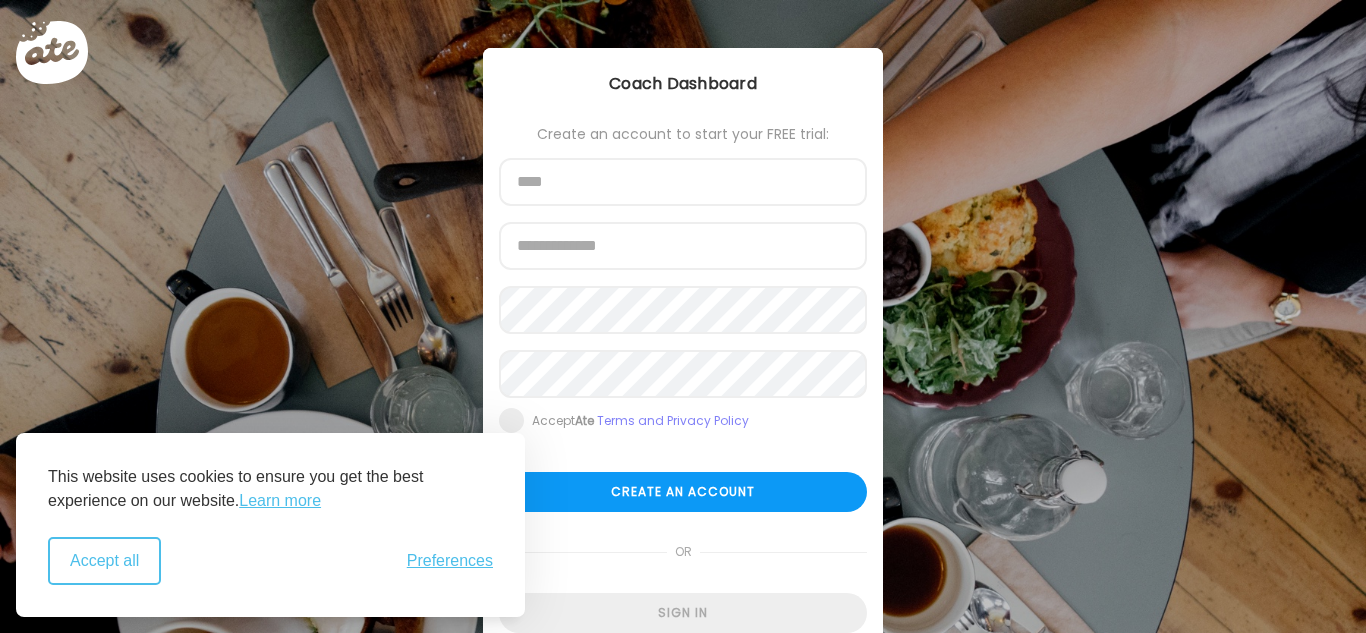 click on "Accept all" at bounding box center (104, 561) 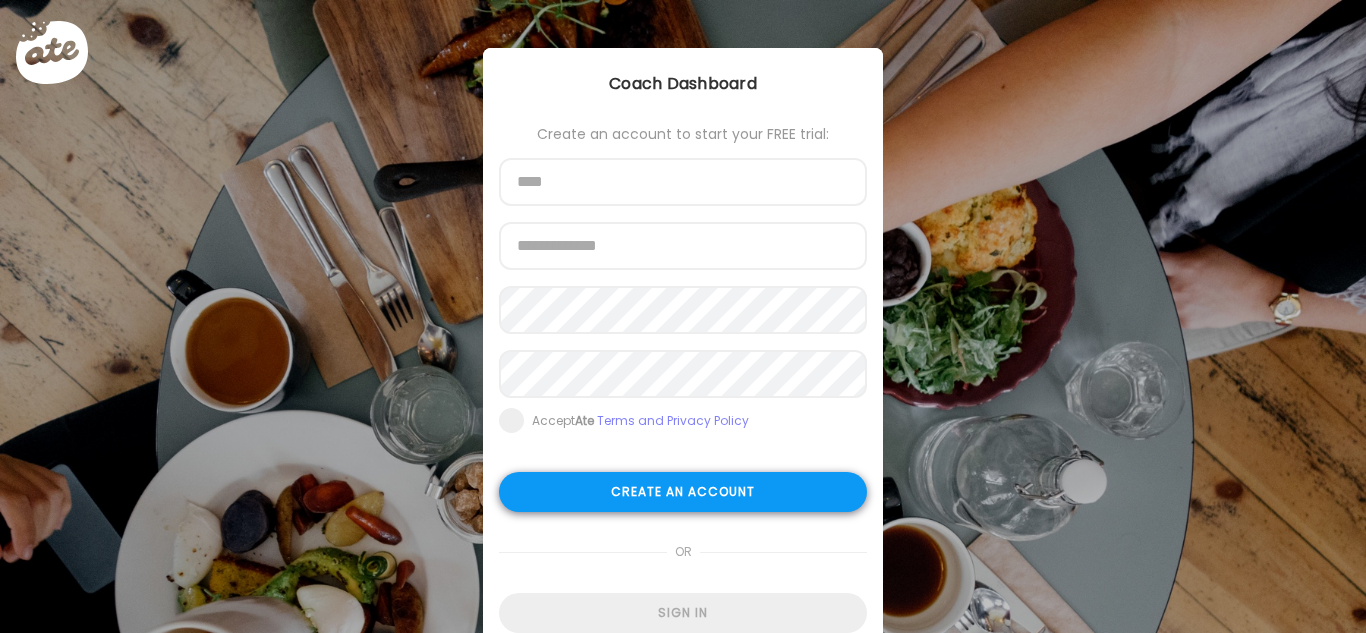 scroll, scrollTop: 88, scrollLeft: 0, axis: vertical 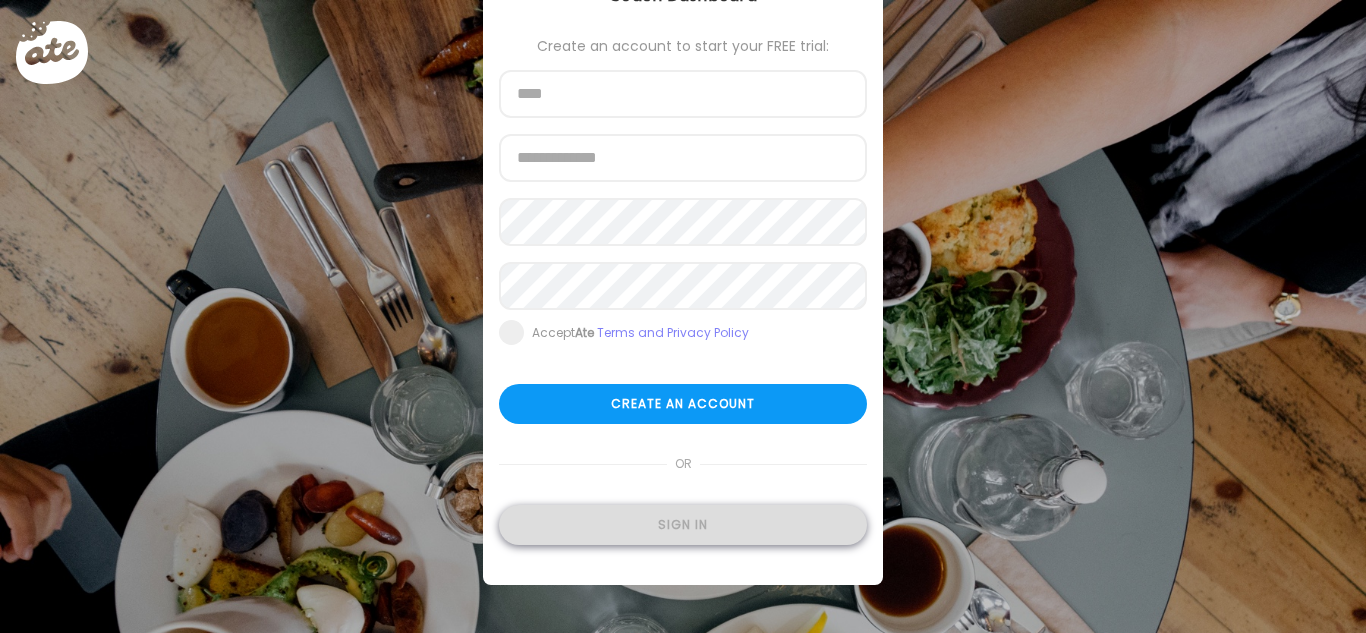 click on "Sign in" at bounding box center (683, 525) 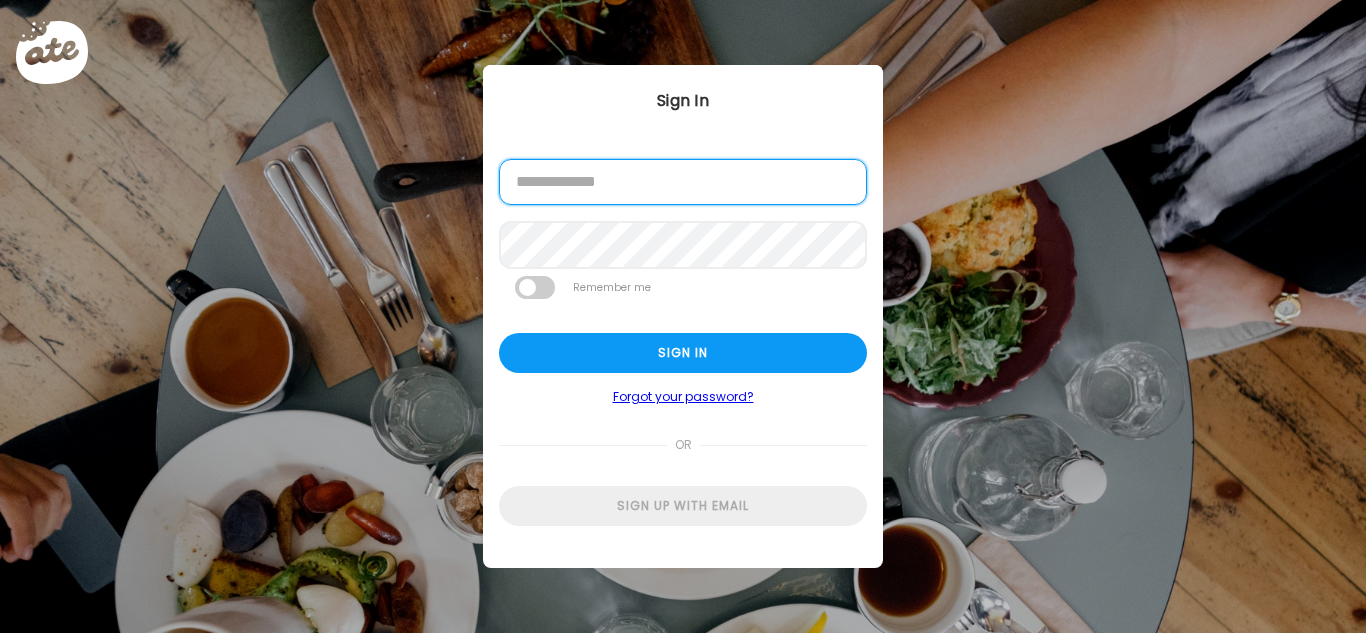 click at bounding box center (683, 182) 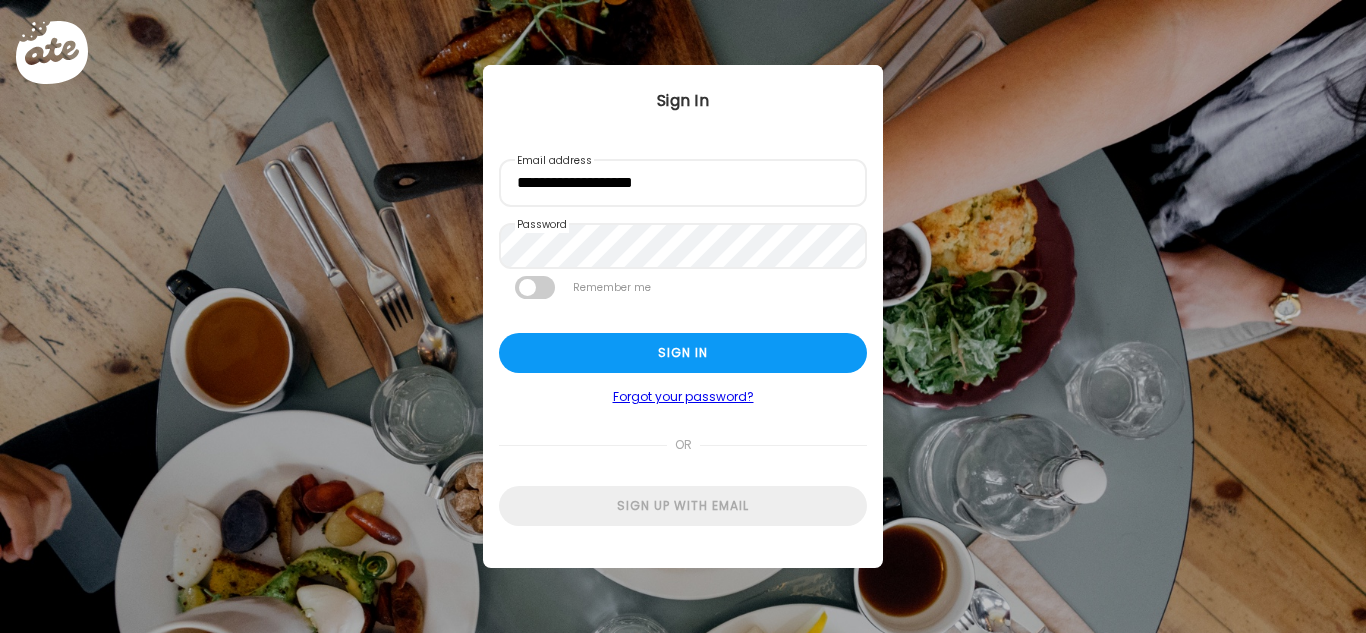 click at bounding box center [535, 287] 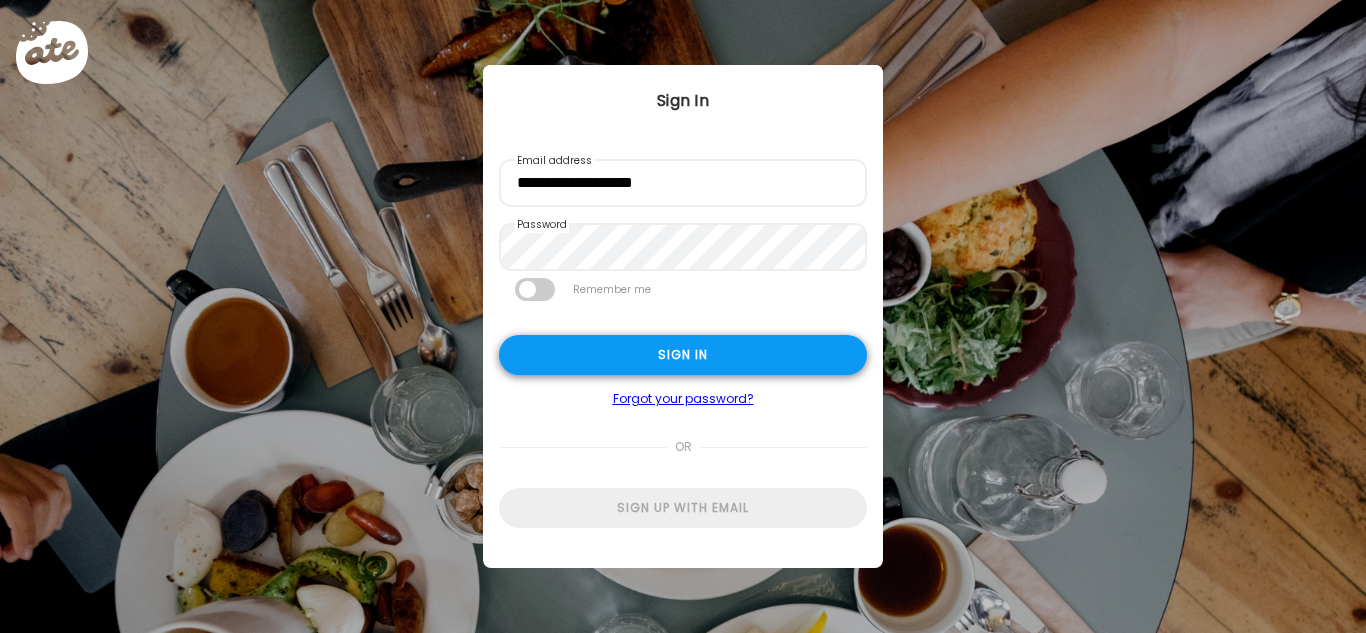 click on "Sign in" at bounding box center [683, 355] 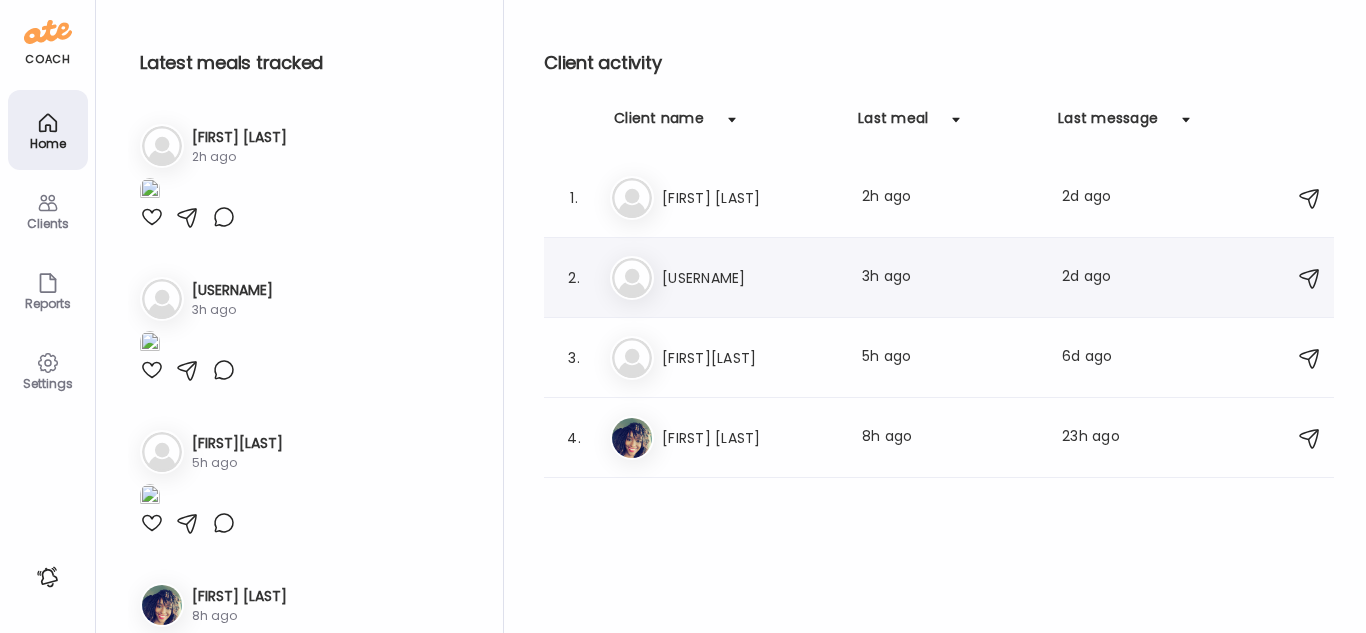 type on "**********" 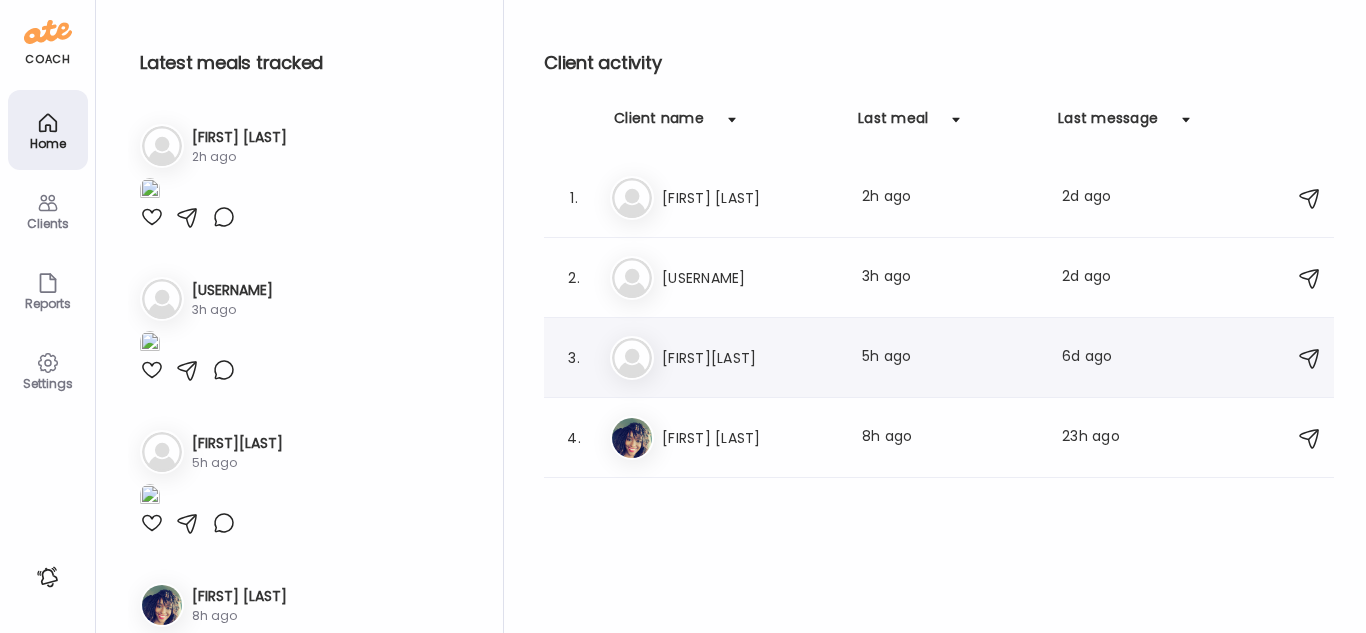 click on "You: Good job to make a sandwich! Haha
It takes time to make changes- give yourself some grace!" at bounding box center [939, 358] 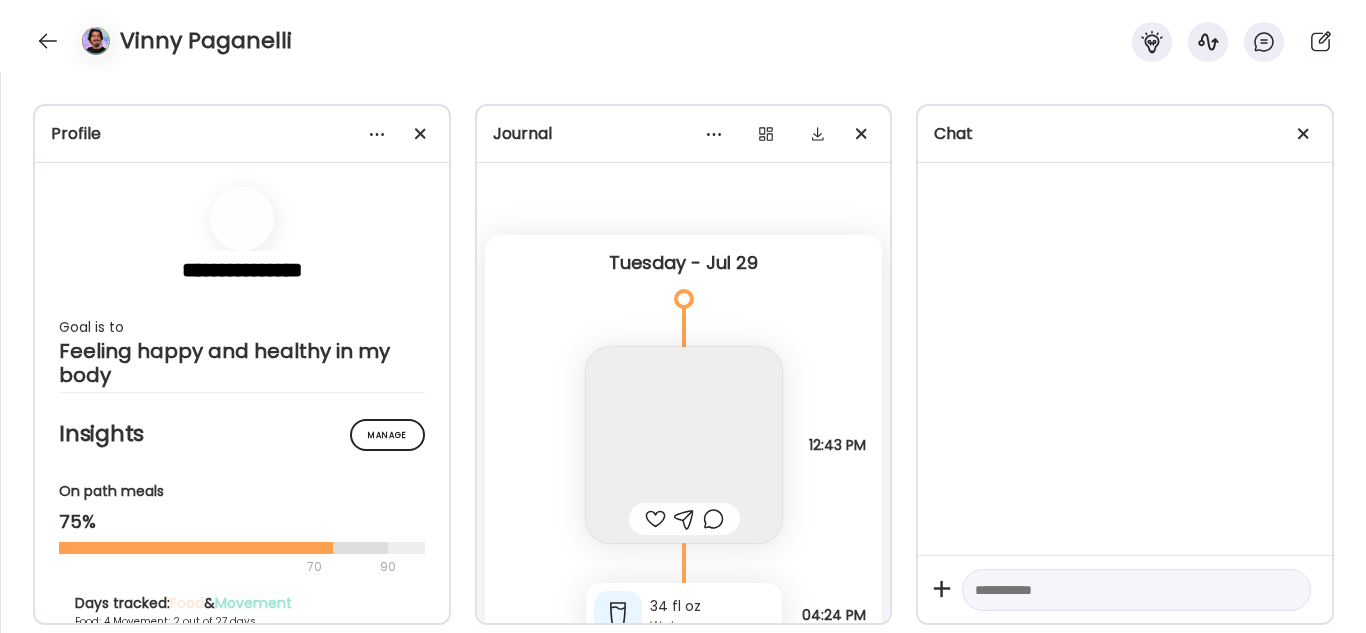 scroll, scrollTop: 4900, scrollLeft: 0, axis: vertical 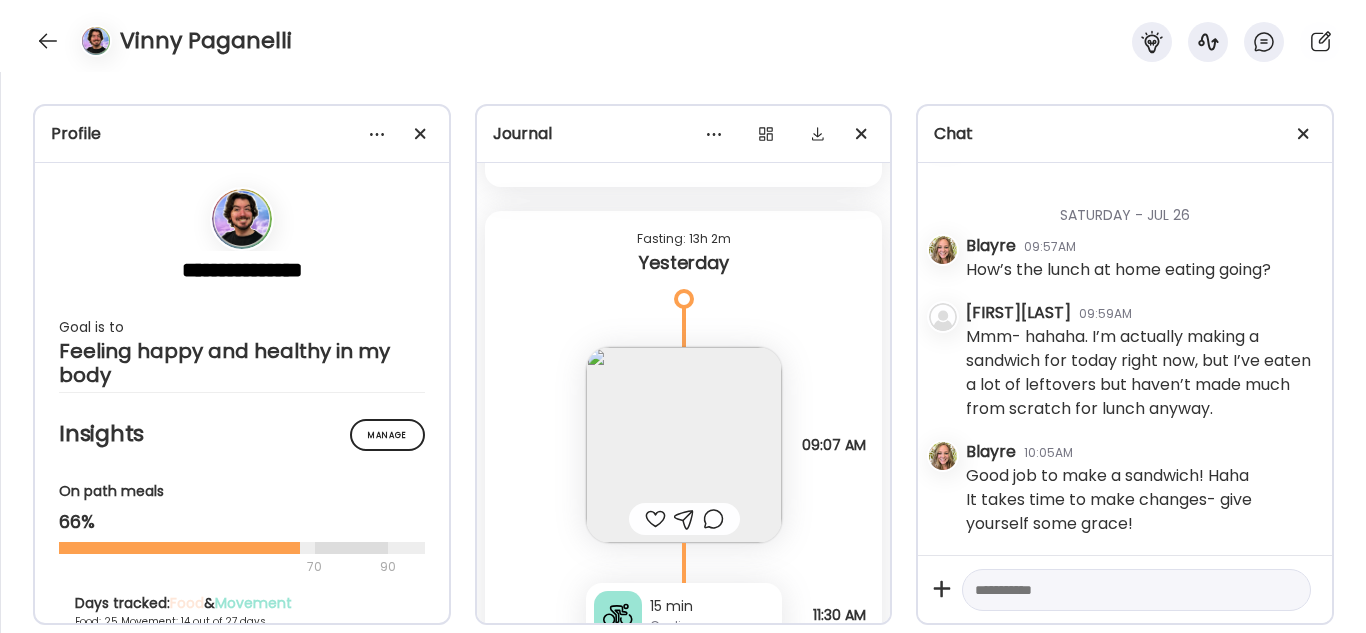 click at bounding box center (1136, 590) 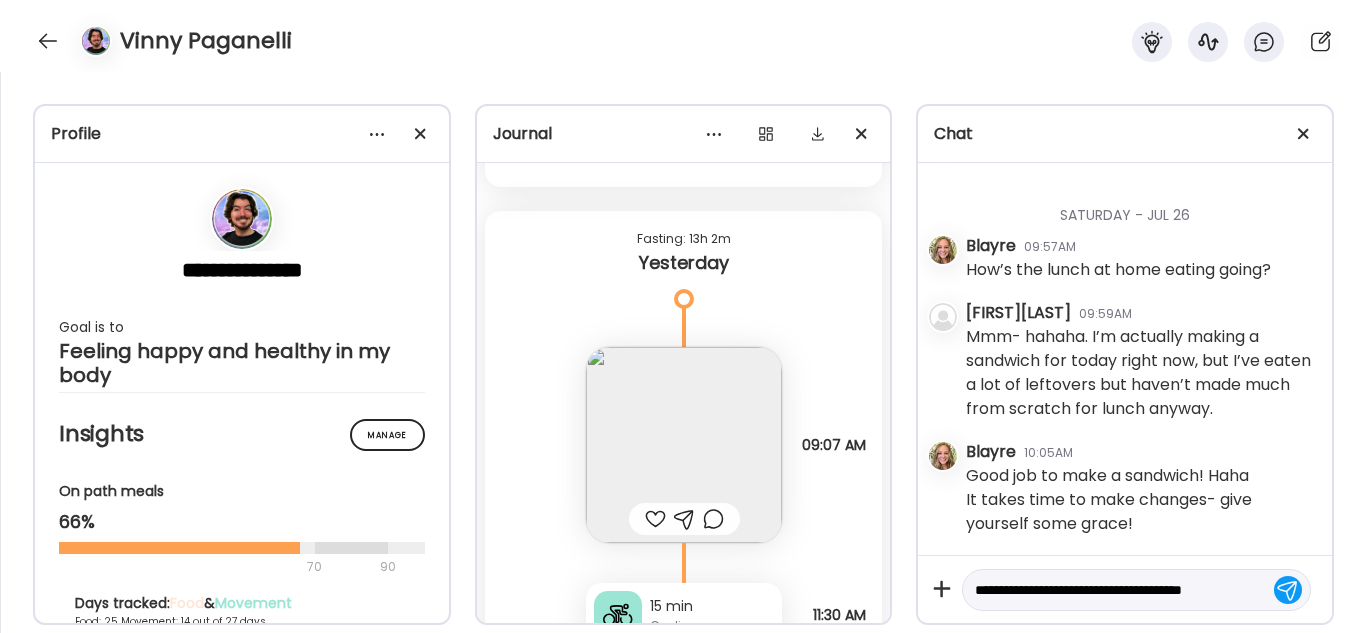 scroll, scrollTop: 23, scrollLeft: 0, axis: vertical 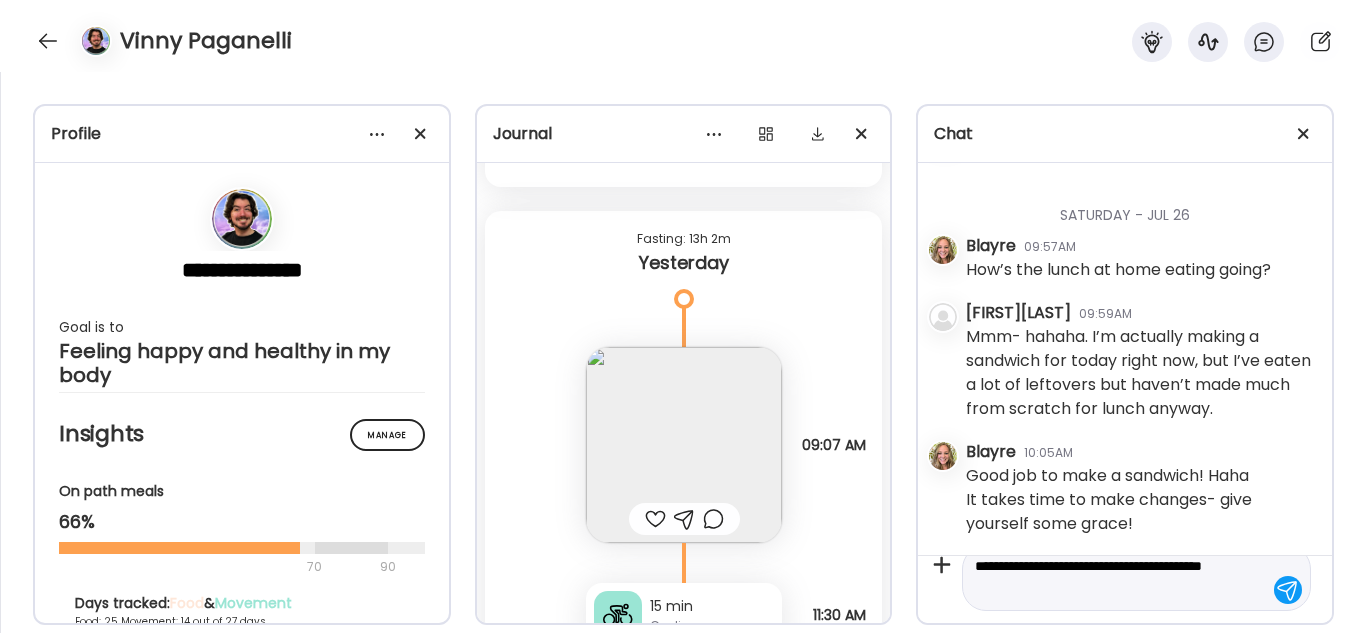 type on "**********" 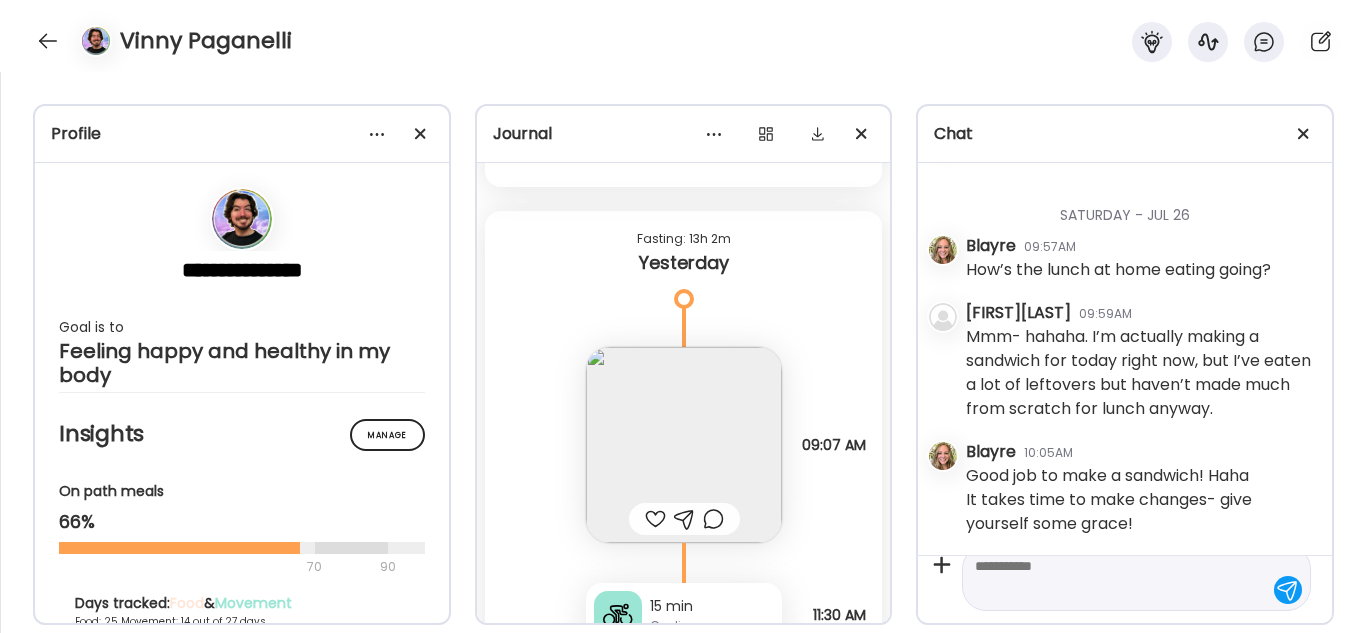 scroll, scrollTop: 0, scrollLeft: 0, axis: both 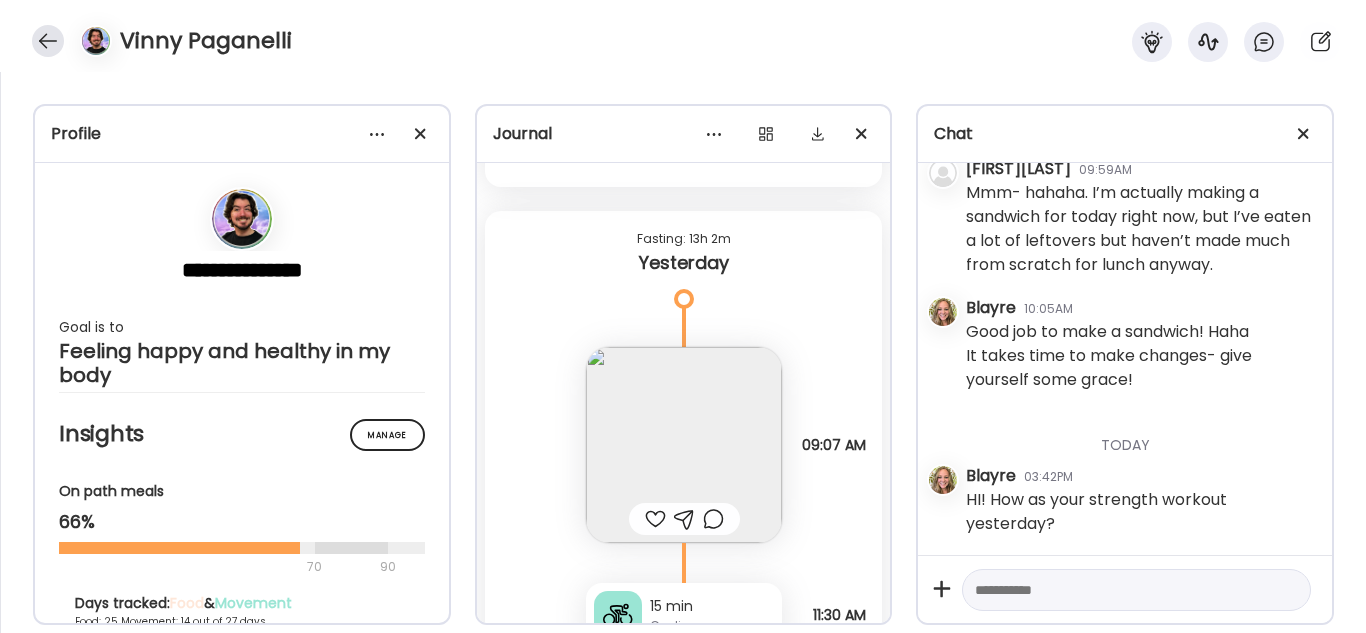 click at bounding box center [48, 41] 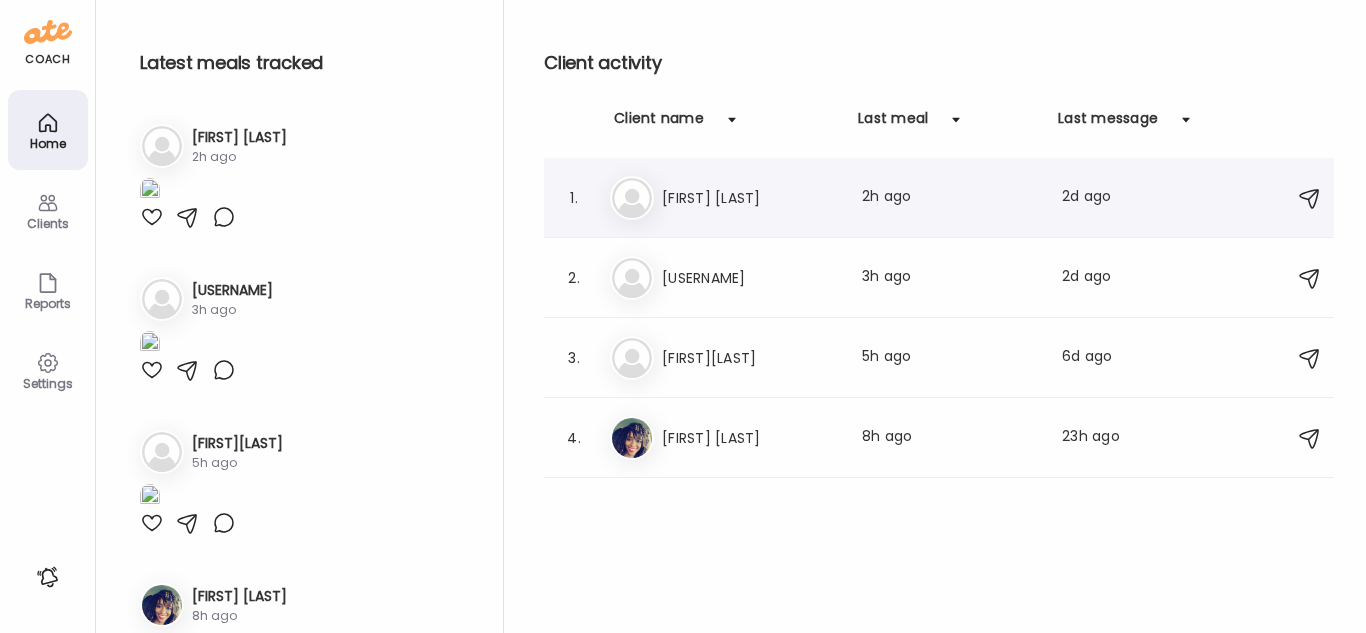 click on "[FIRST] [LAST]" at bounding box center (750, 198) 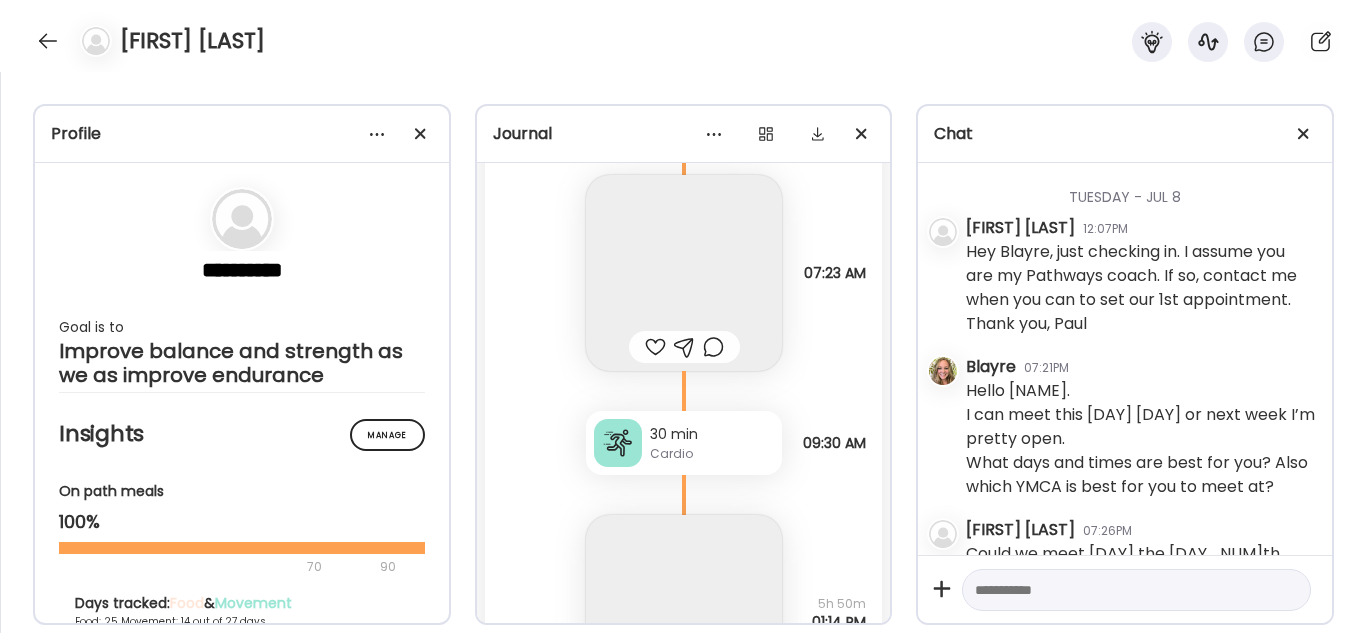 scroll, scrollTop: 24488, scrollLeft: 0, axis: vertical 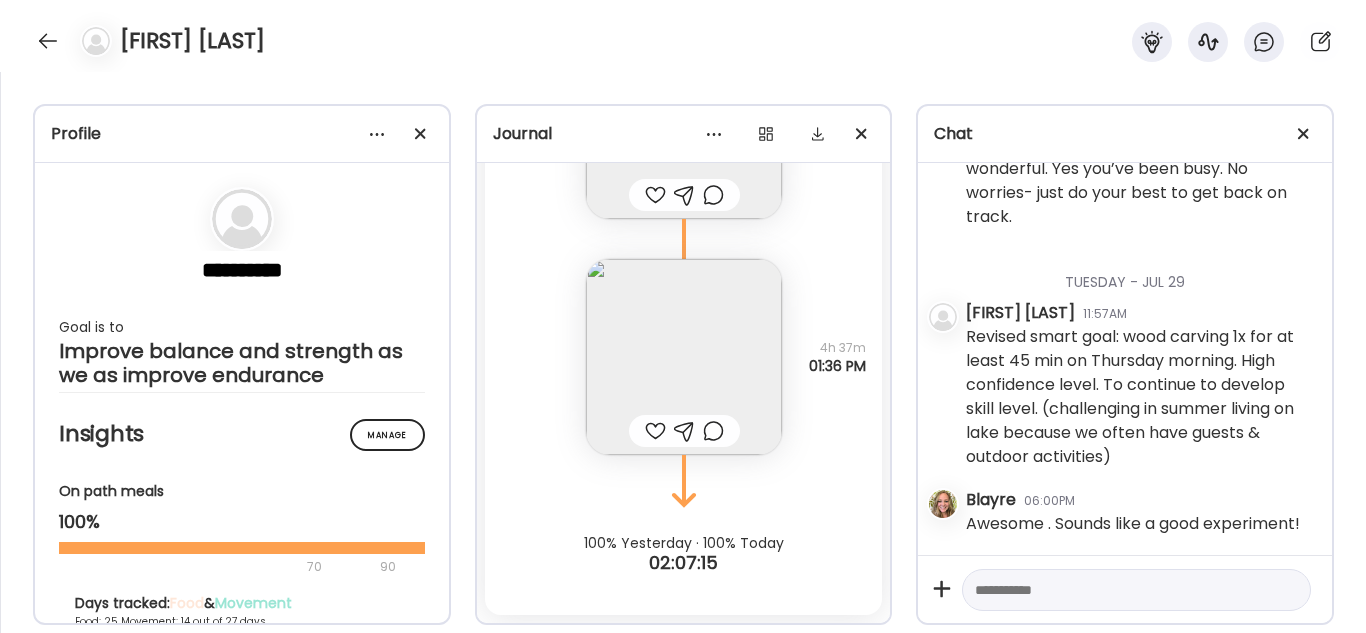 click on "100% Yesterday · 100% Today 02:07:15" at bounding box center (684, 515) 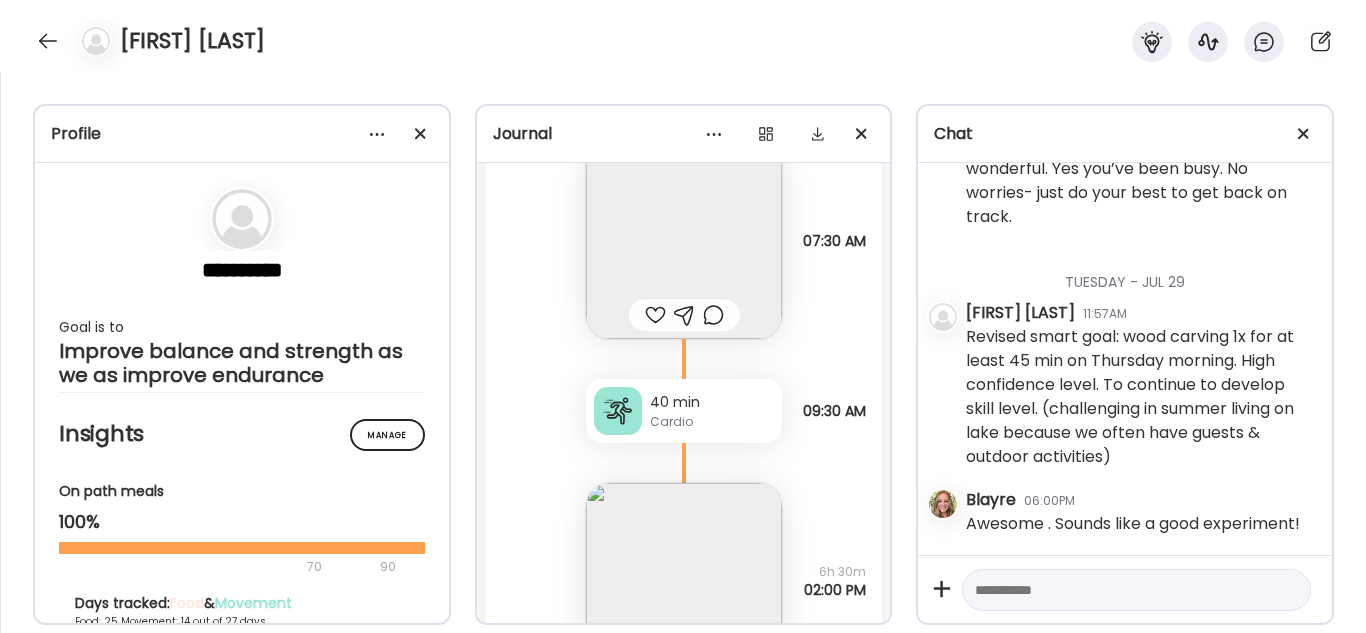 scroll, scrollTop: 21219, scrollLeft: 0, axis: vertical 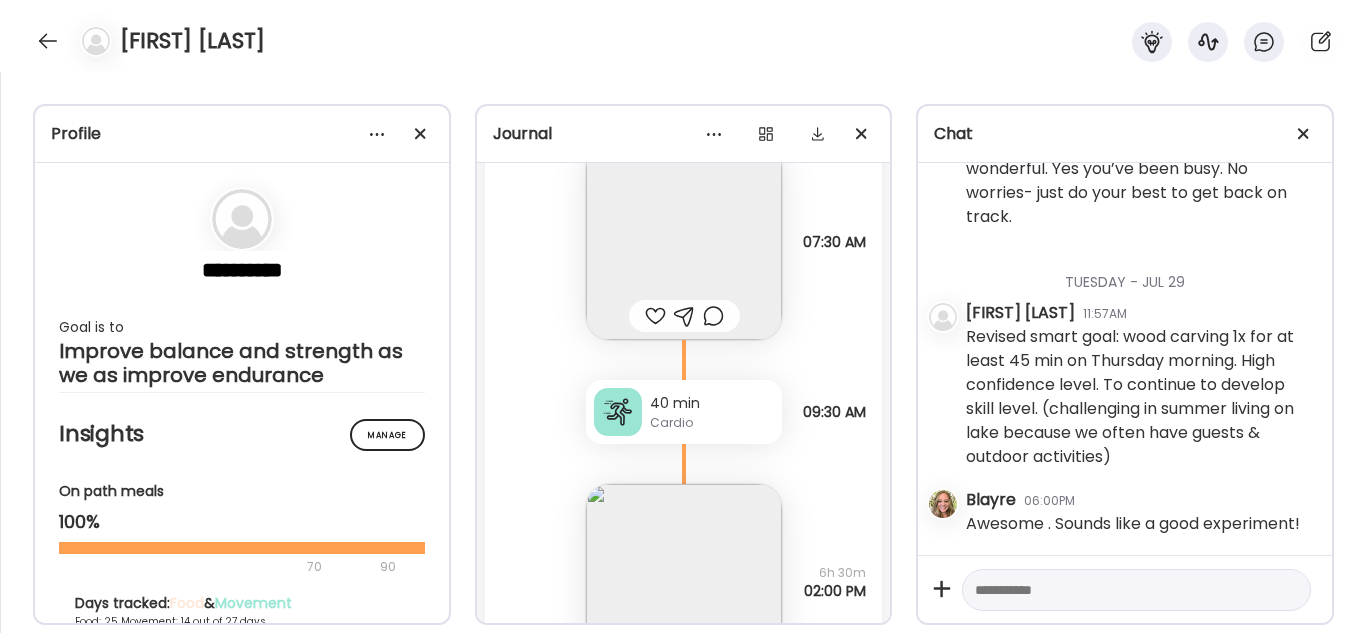 click at bounding box center (1118, 590) 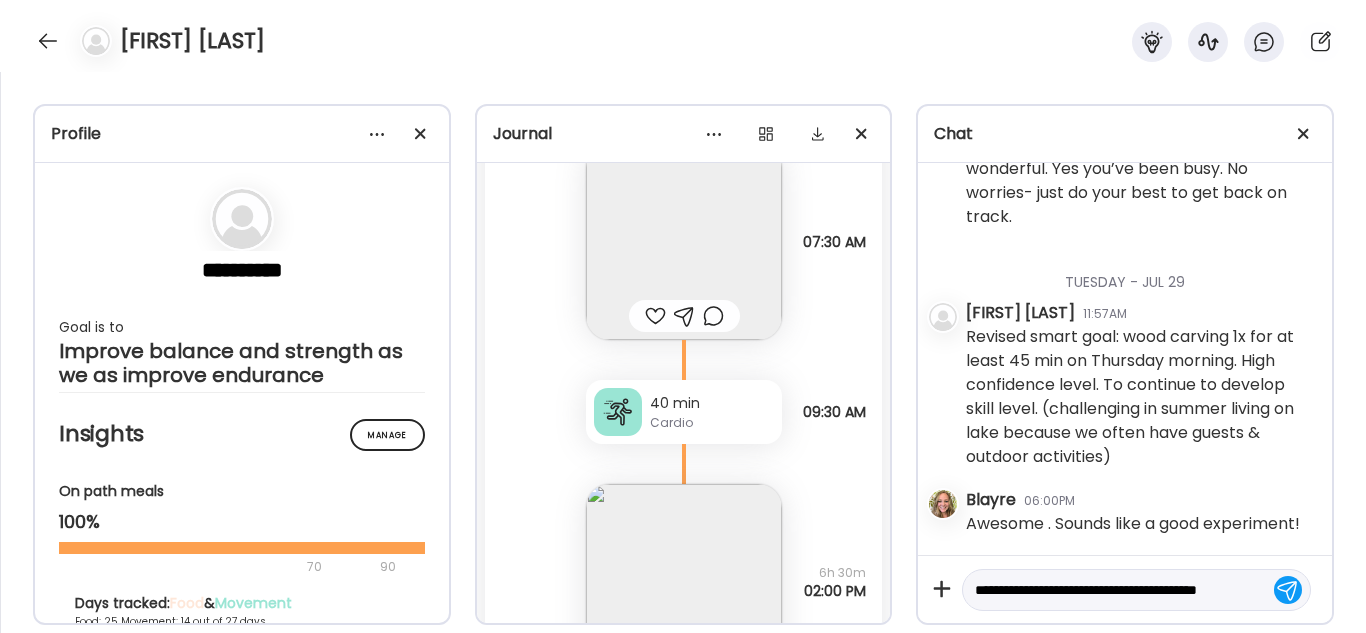 scroll, scrollTop: 23, scrollLeft: 0, axis: vertical 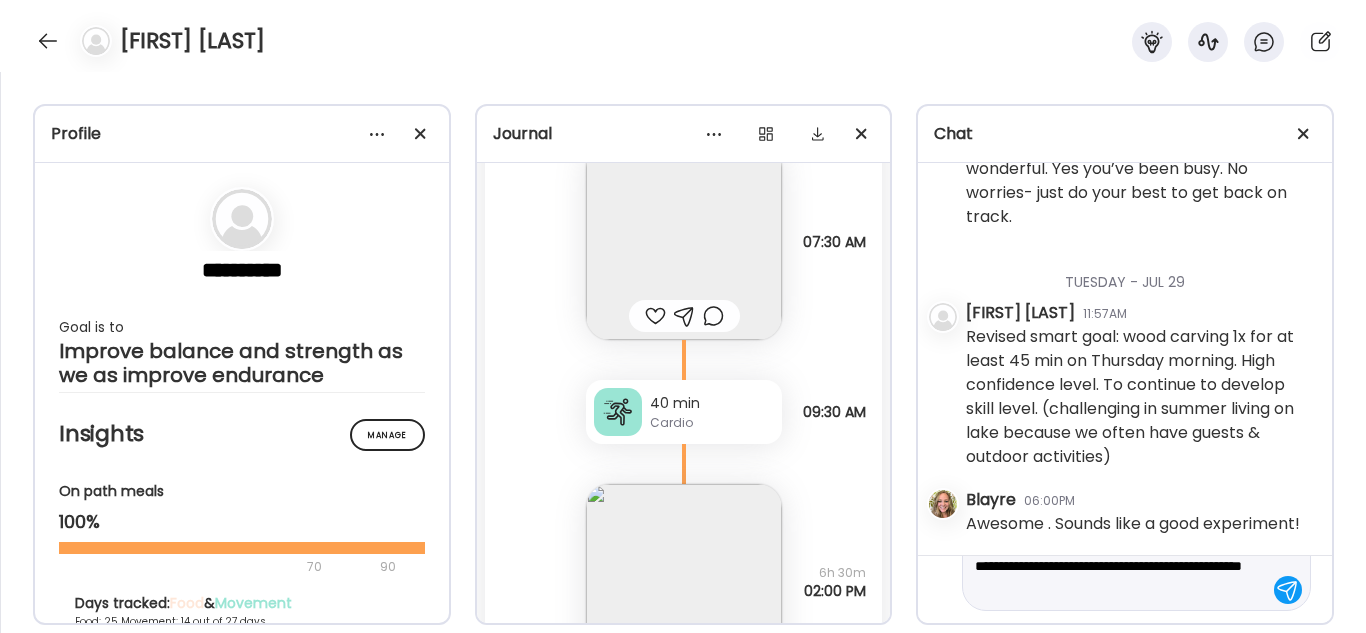 type on "**********" 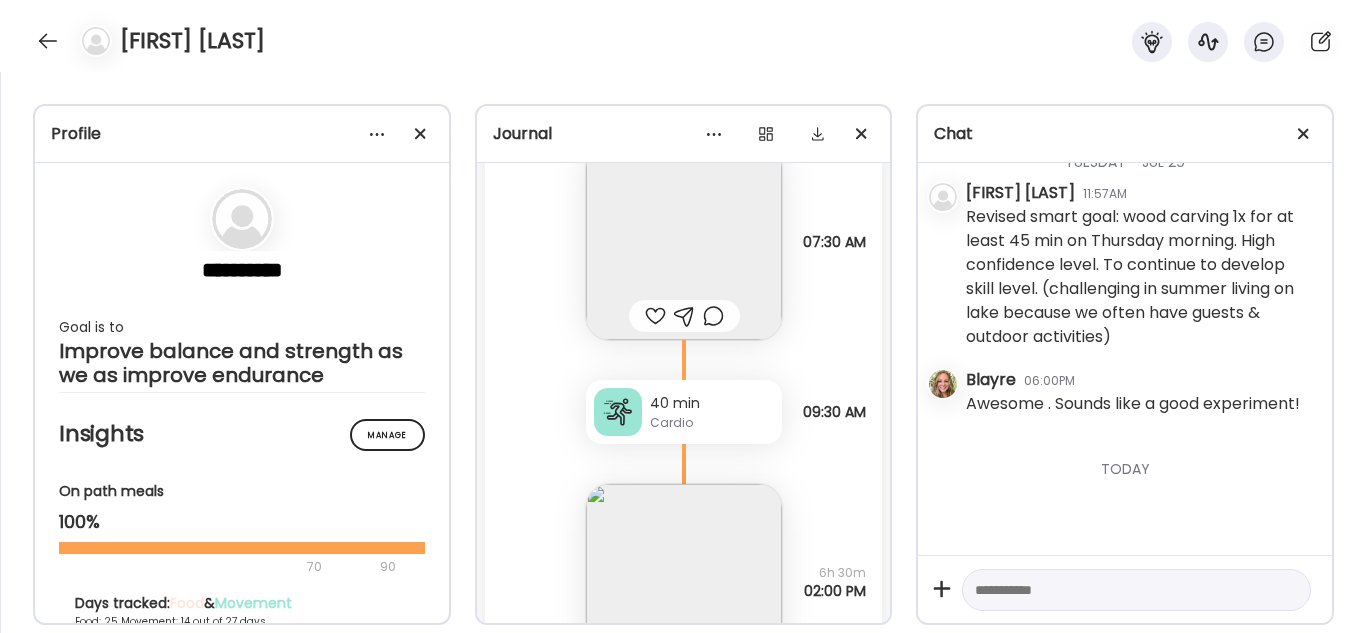 scroll, scrollTop: 0, scrollLeft: 0, axis: both 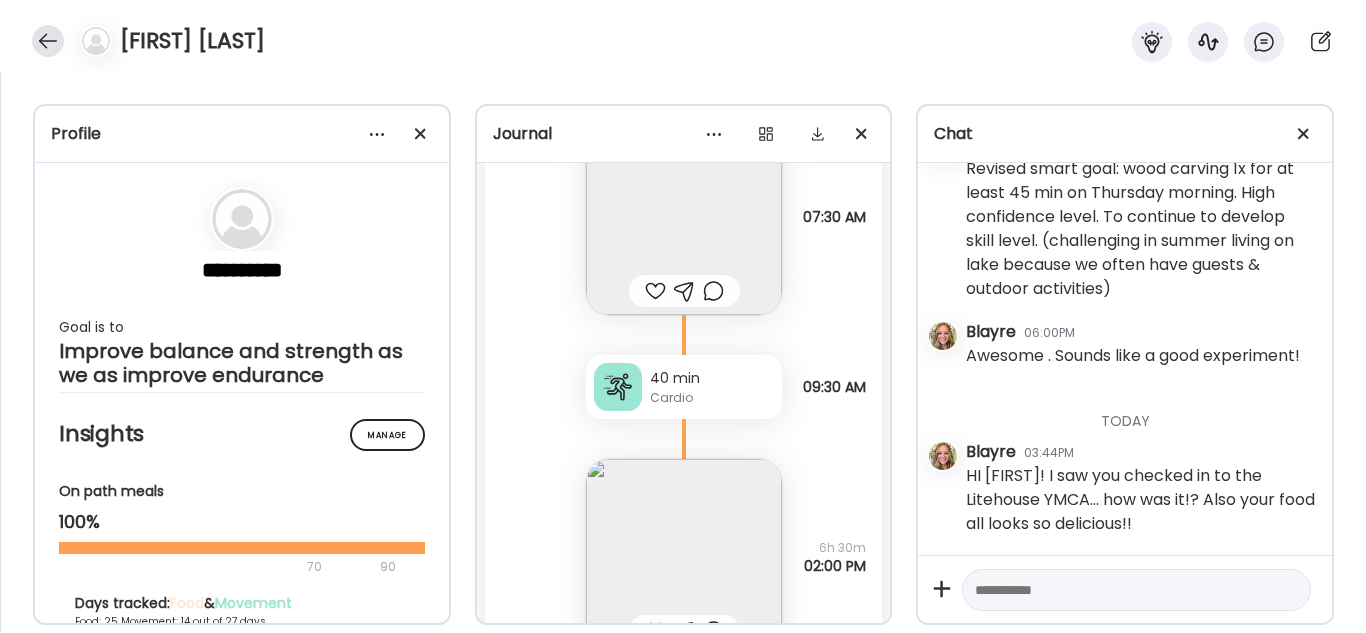 click at bounding box center (48, 41) 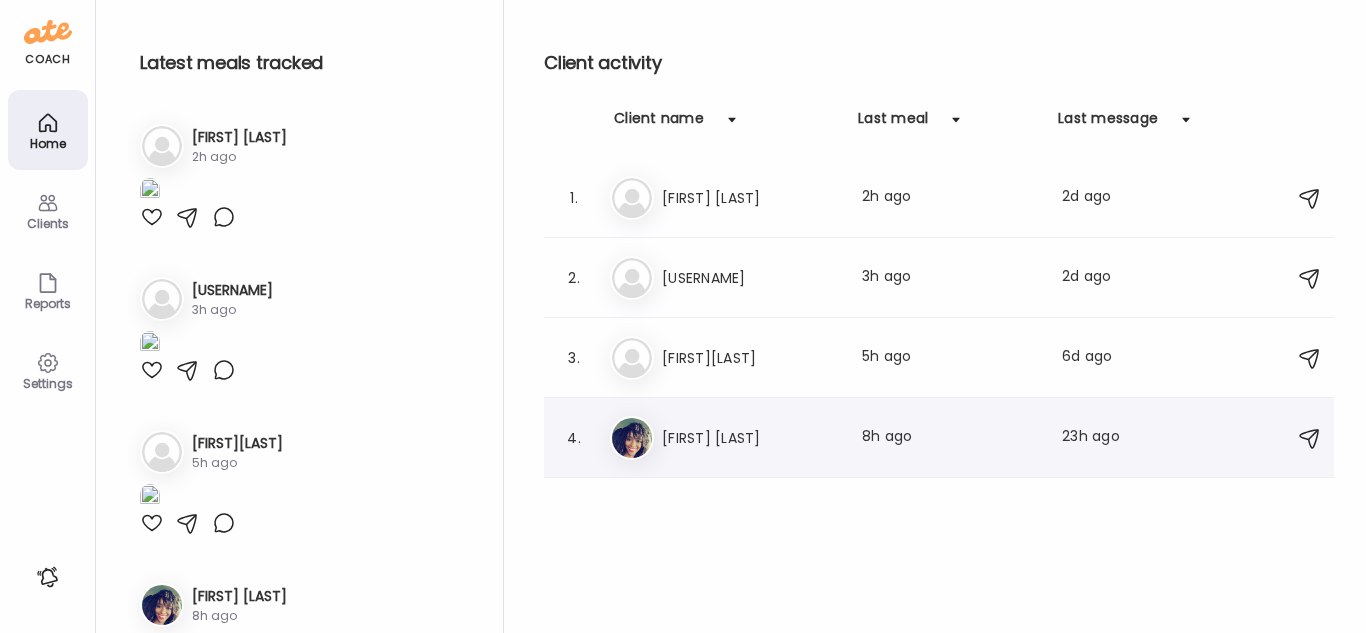 click on "[FIRST] [LAST]" at bounding box center (750, 438) 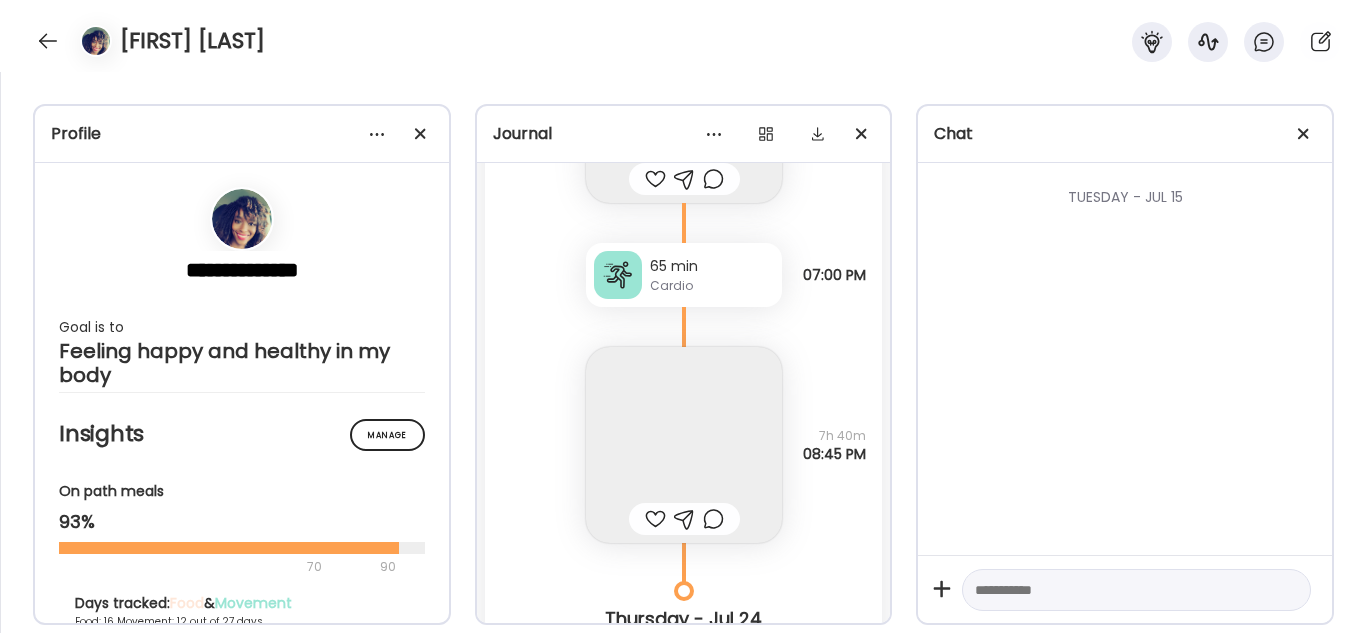 scroll, scrollTop: 12628, scrollLeft: 0, axis: vertical 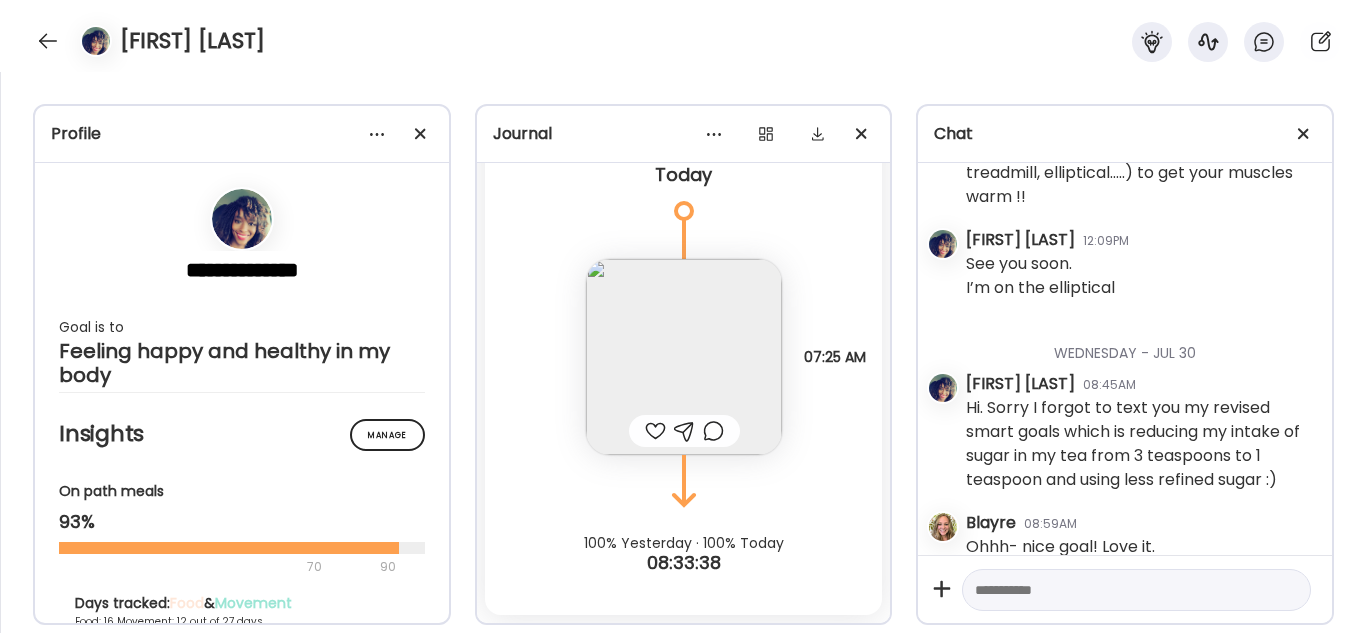 click at bounding box center [1118, 590] 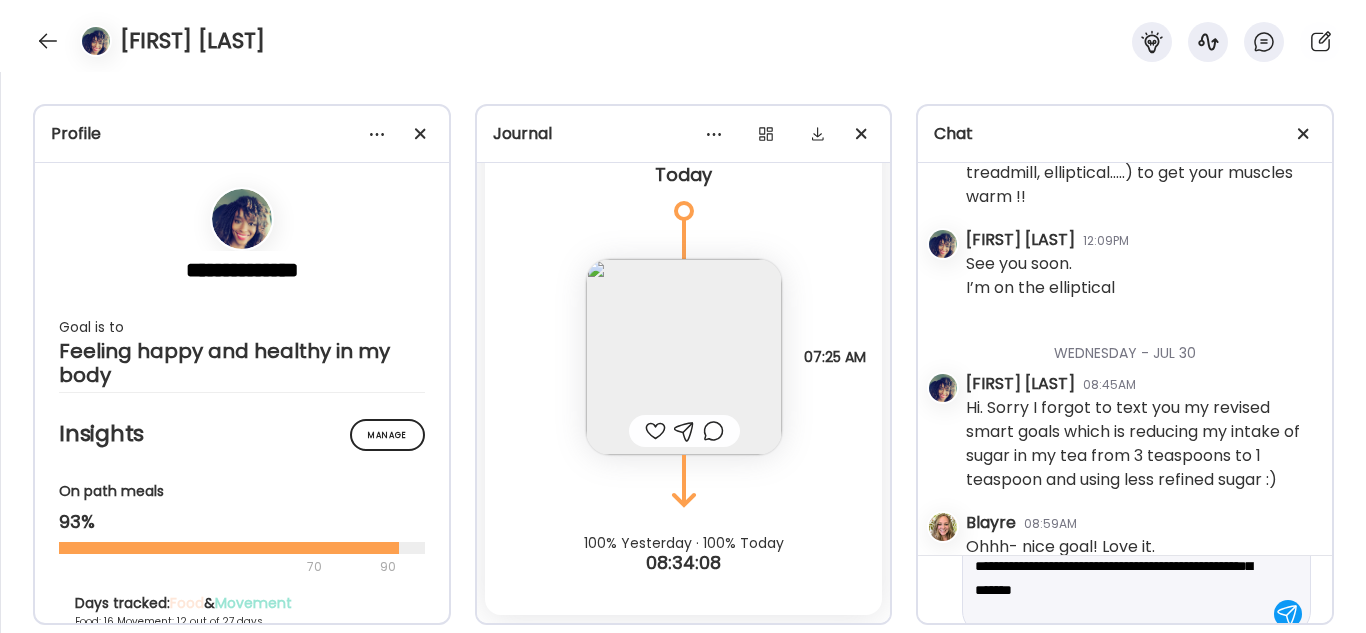 scroll, scrollTop: 71, scrollLeft: 0, axis: vertical 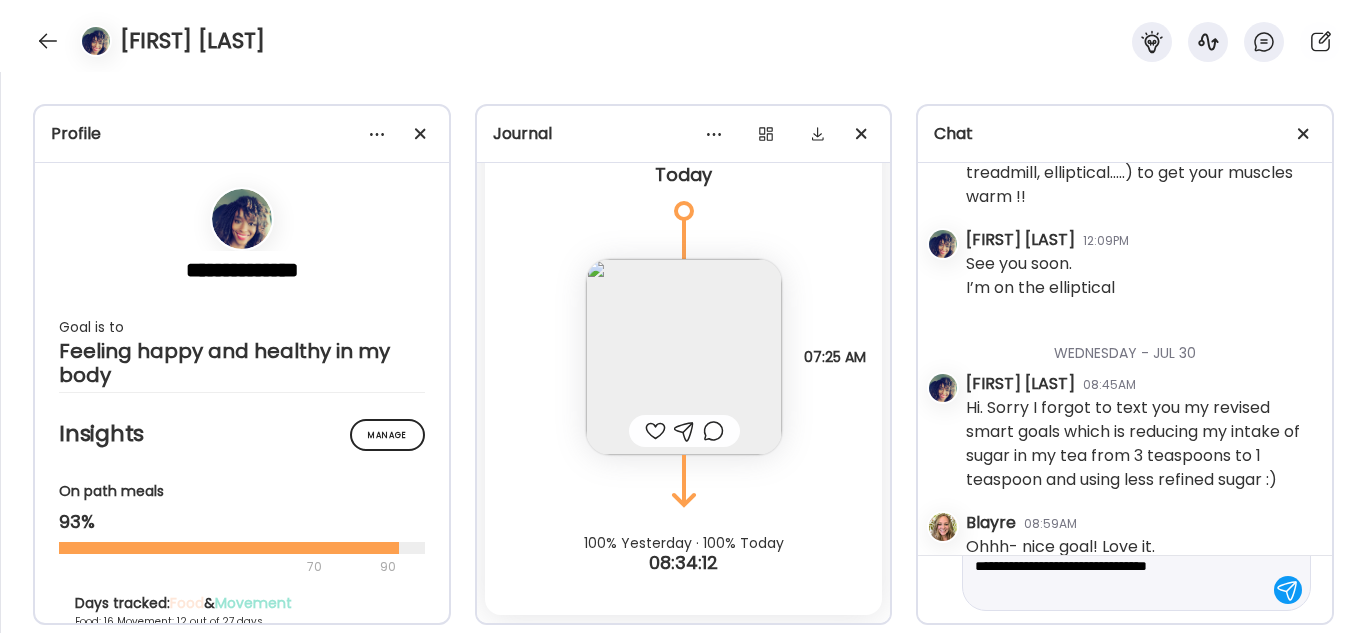 type on "**********" 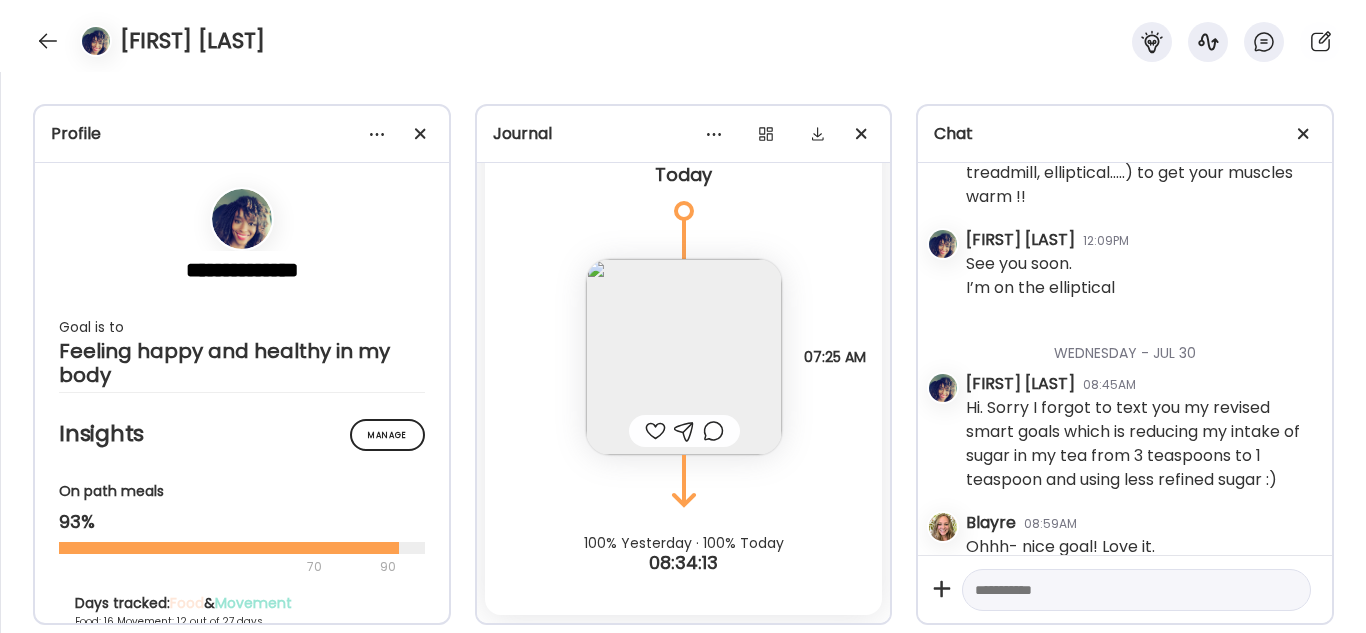 scroll, scrollTop: 0, scrollLeft: 0, axis: both 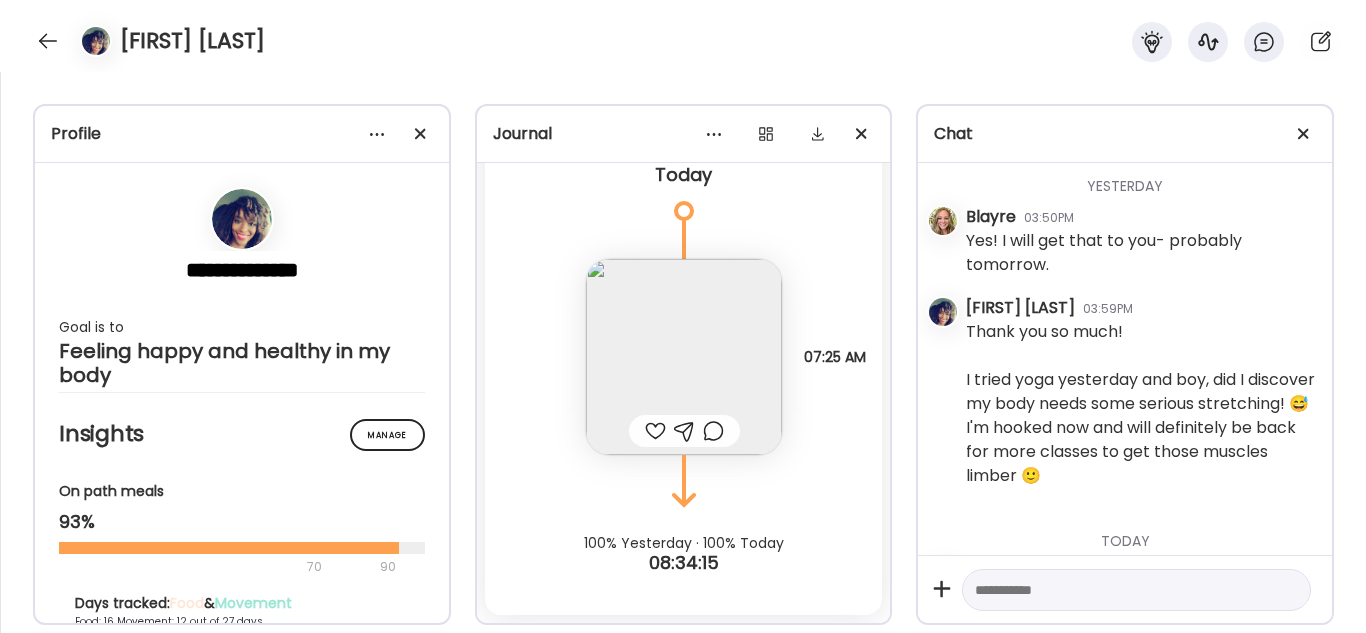 click at bounding box center [1118, 590] 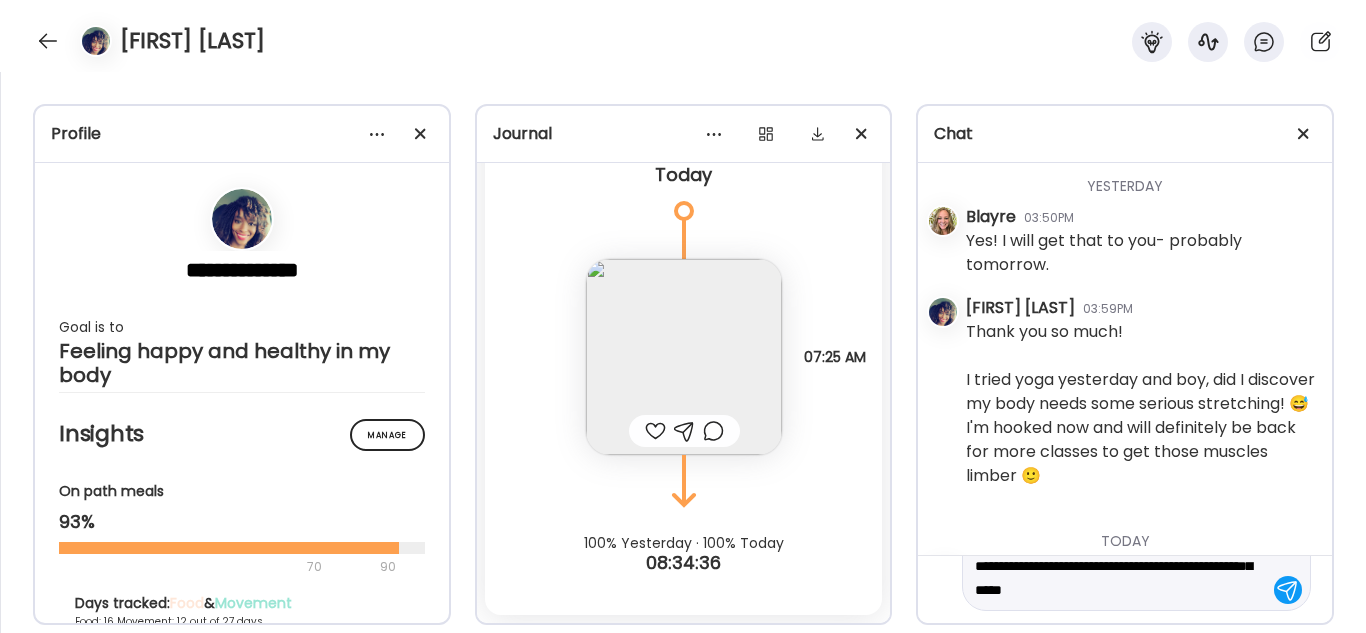 scroll, scrollTop: 71, scrollLeft: 0, axis: vertical 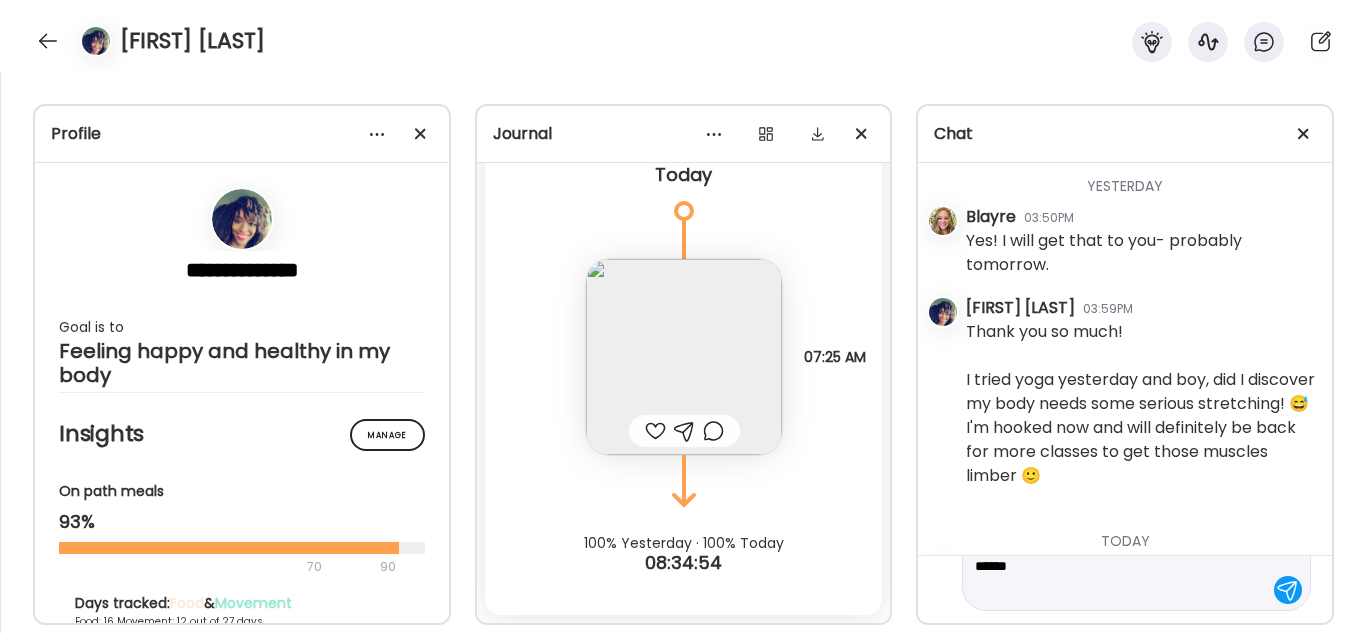 type on "**********" 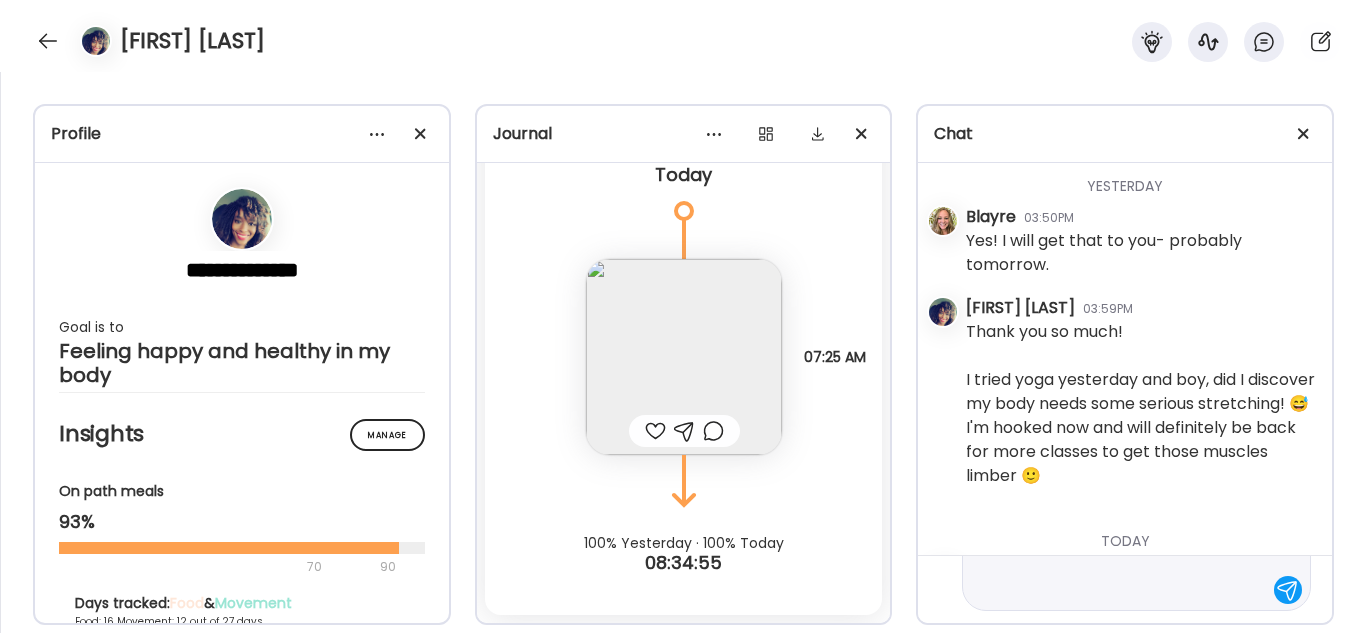 scroll, scrollTop: 0, scrollLeft: 0, axis: both 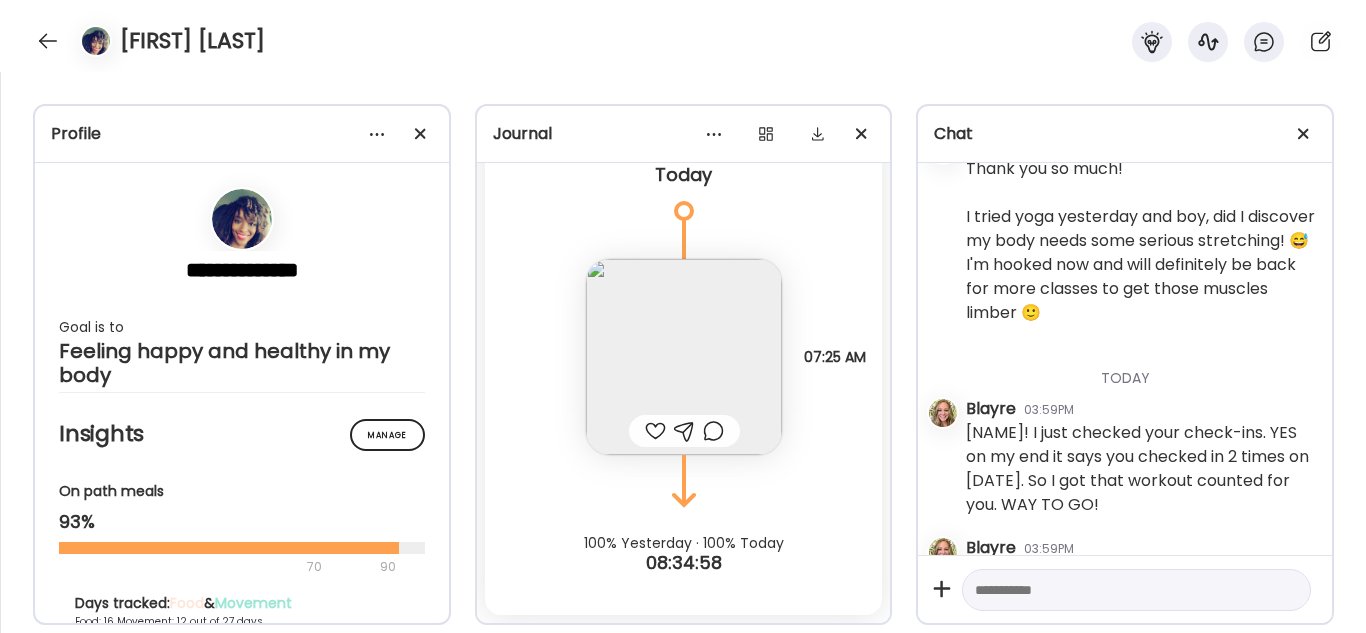 click at bounding box center (1136, 590) 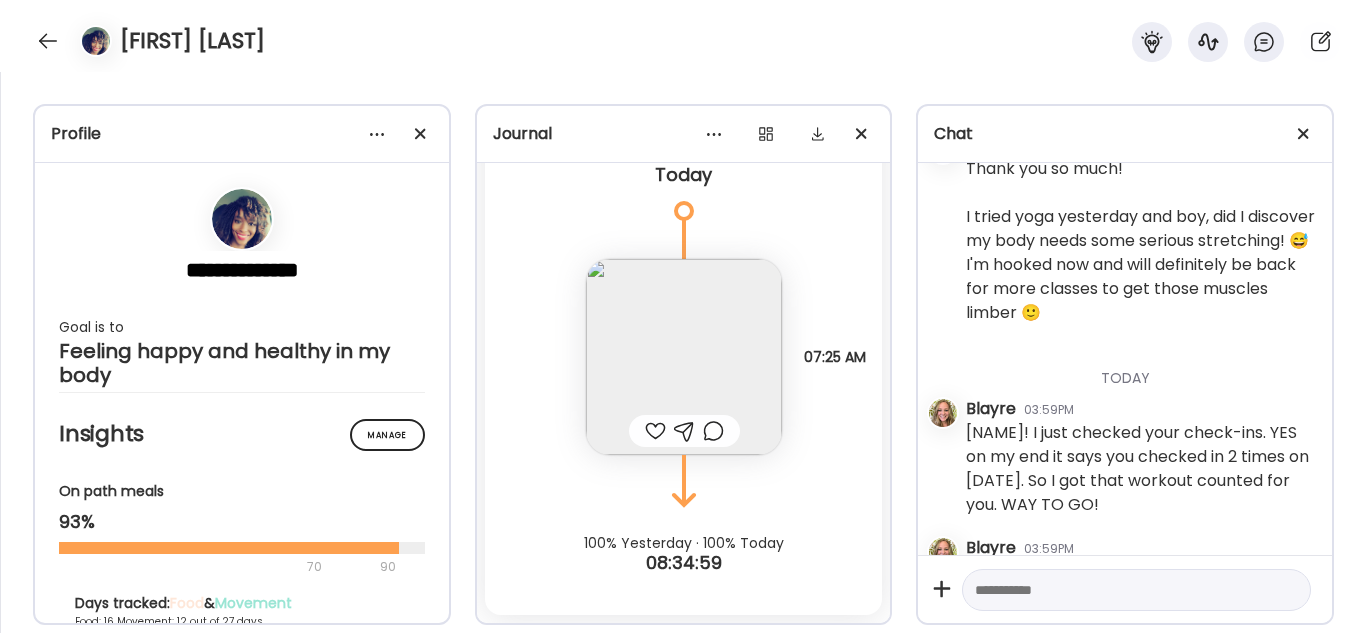 click at bounding box center (1118, 590) 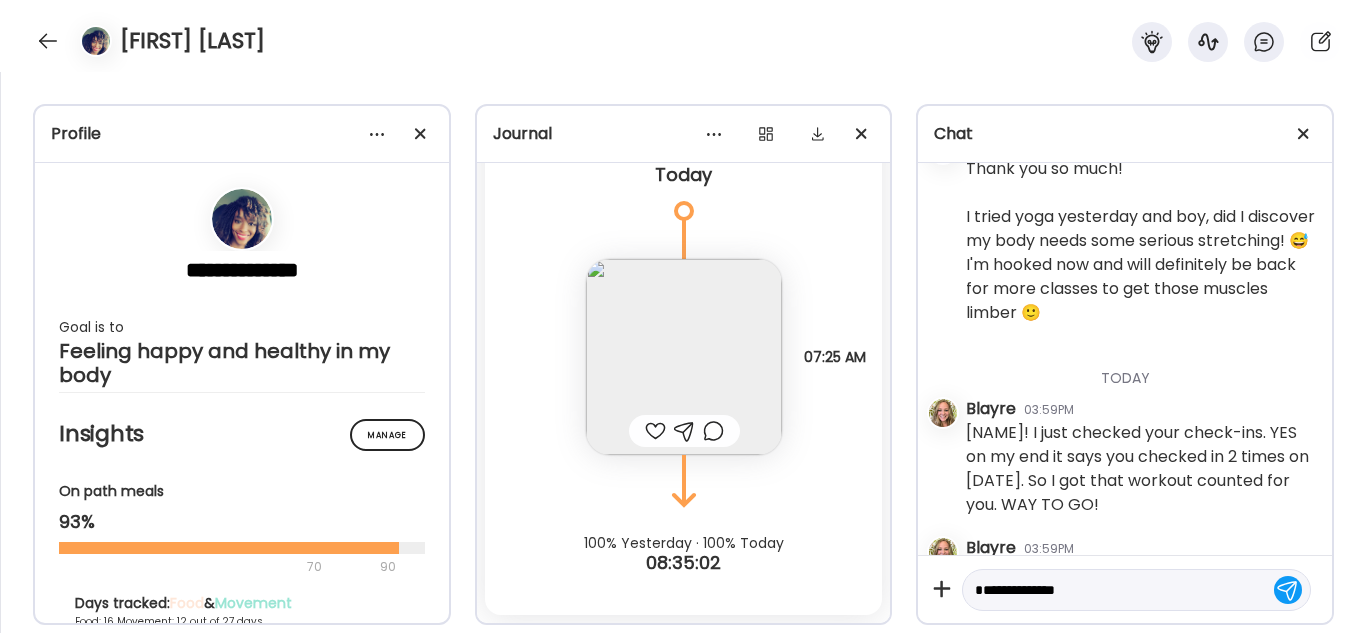 type on "**********" 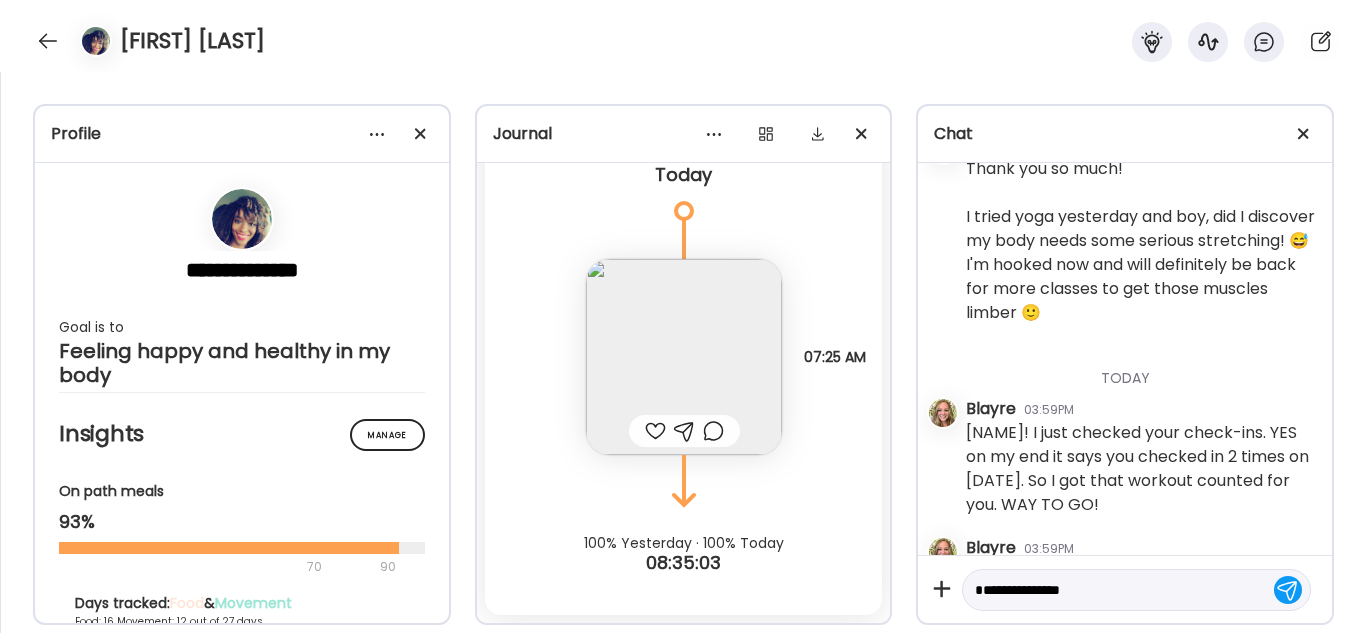 type 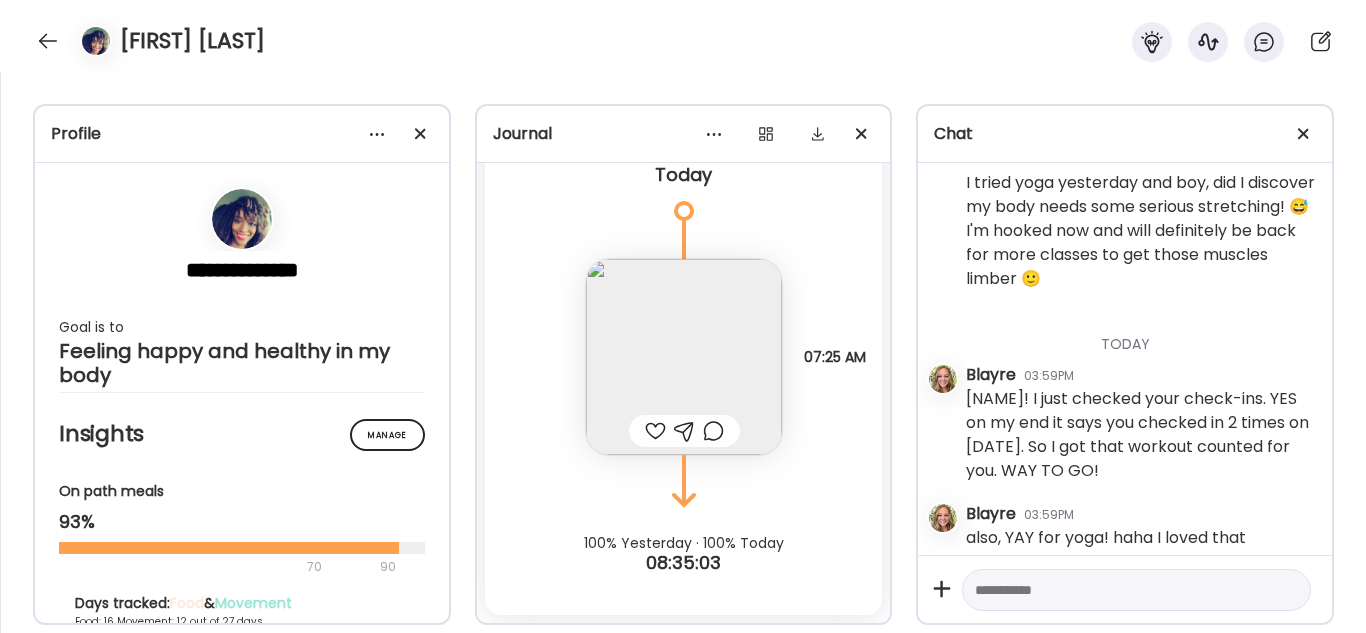 scroll, scrollTop: 4998, scrollLeft: 0, axis: vertical 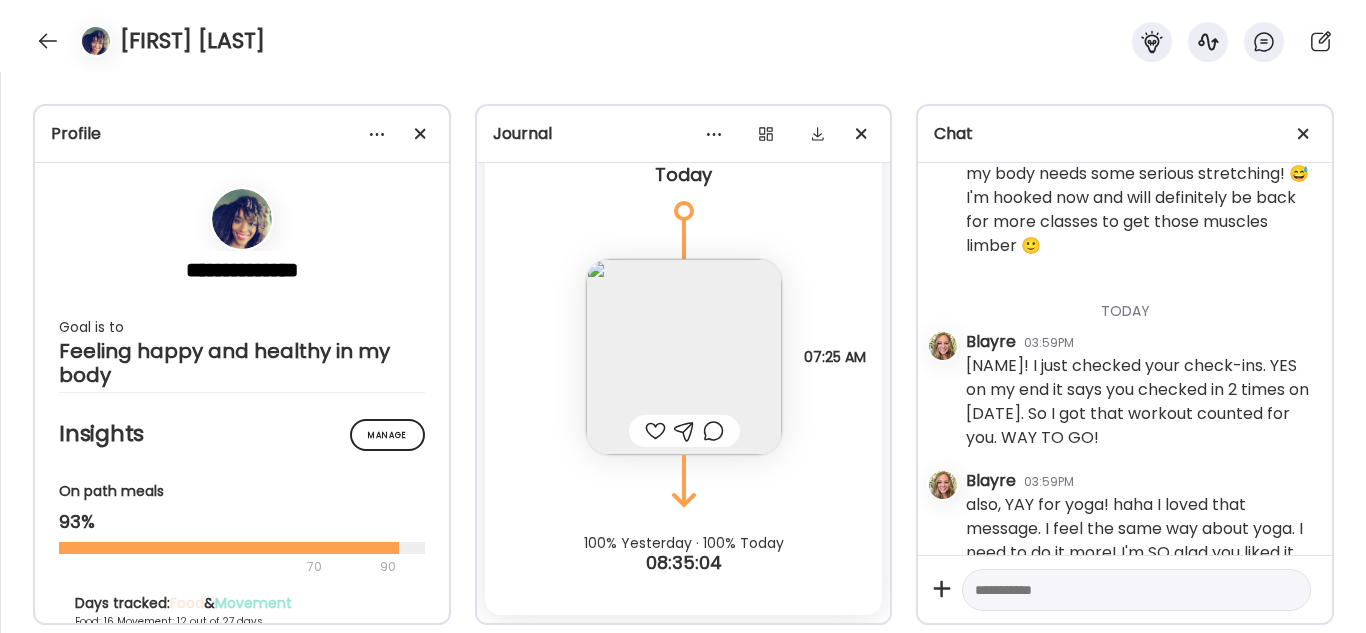 click at bounding box center [655, 431] 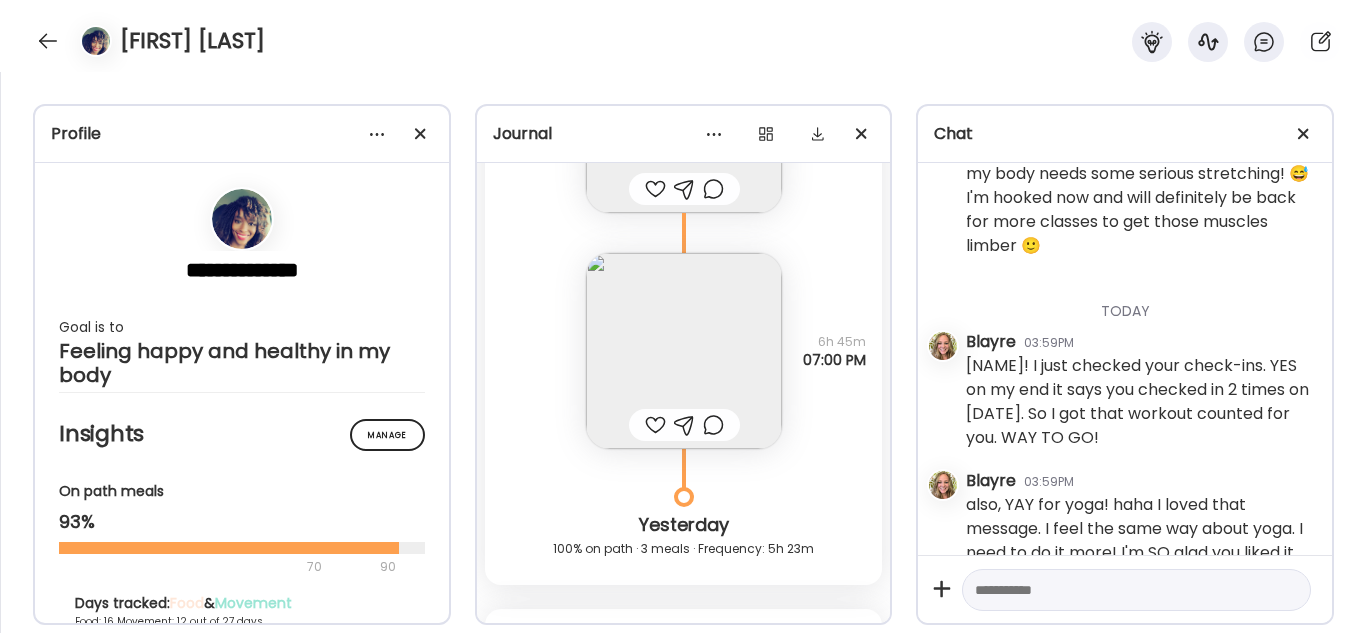 scroll, scrollTop: 12127, scrollLeft: 0, axis: vertical 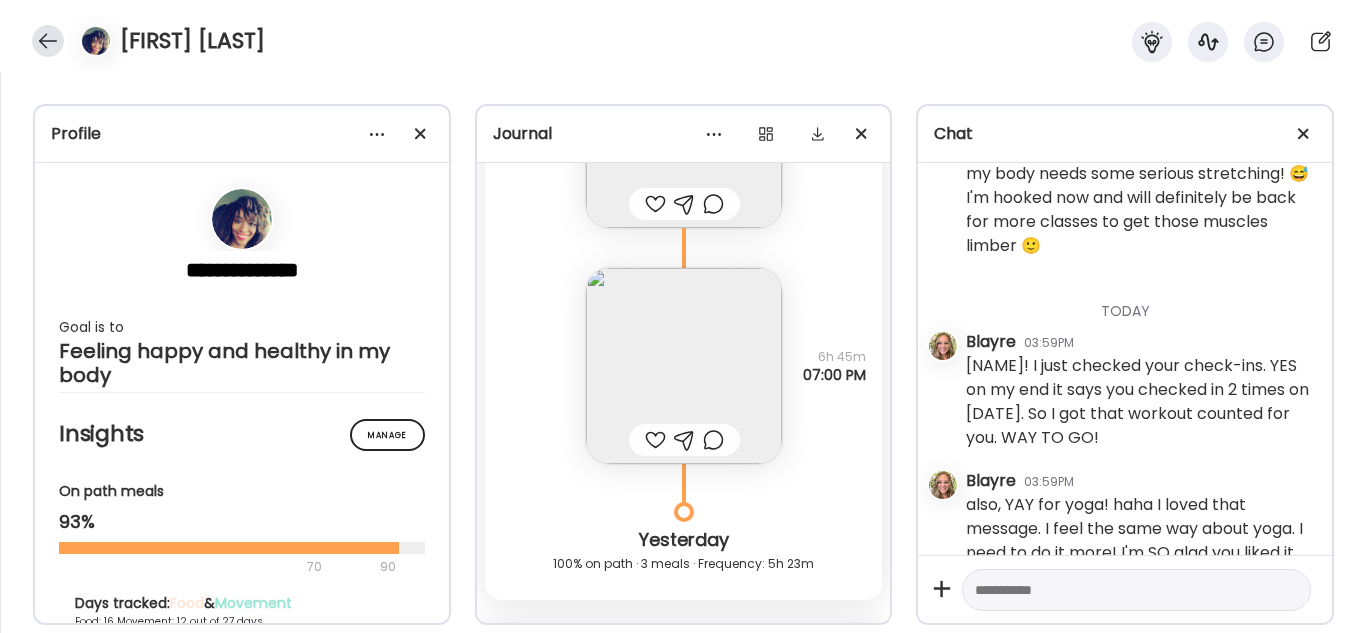 click at bounding box center [48, 41] 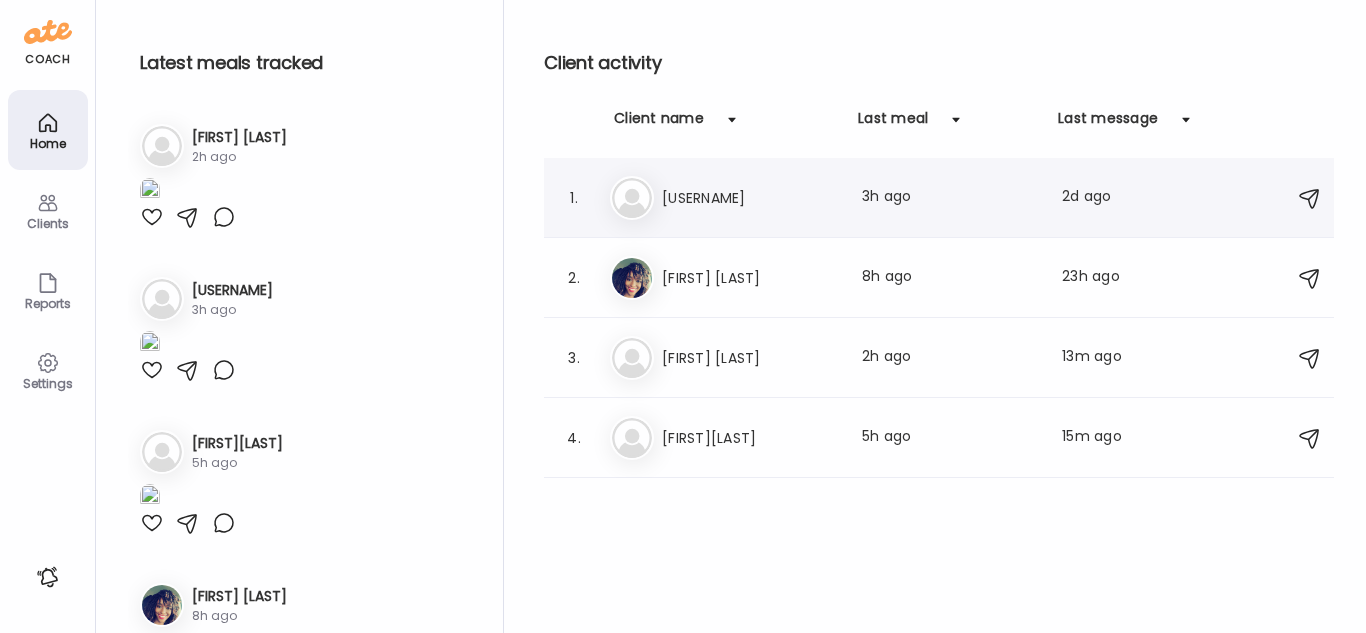 click on "[USERNAME]" at bounding box center [750, 198] 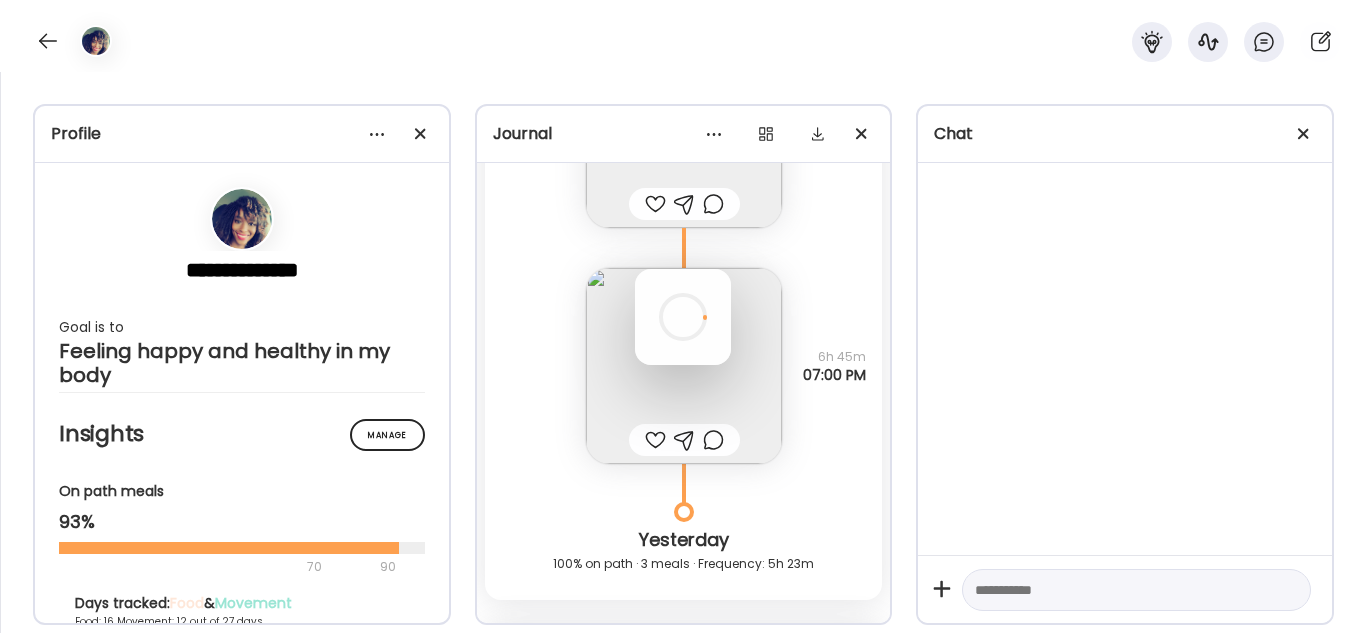 scroll, scrollTop: 12628, scrollLeft: 0, axis: vertical 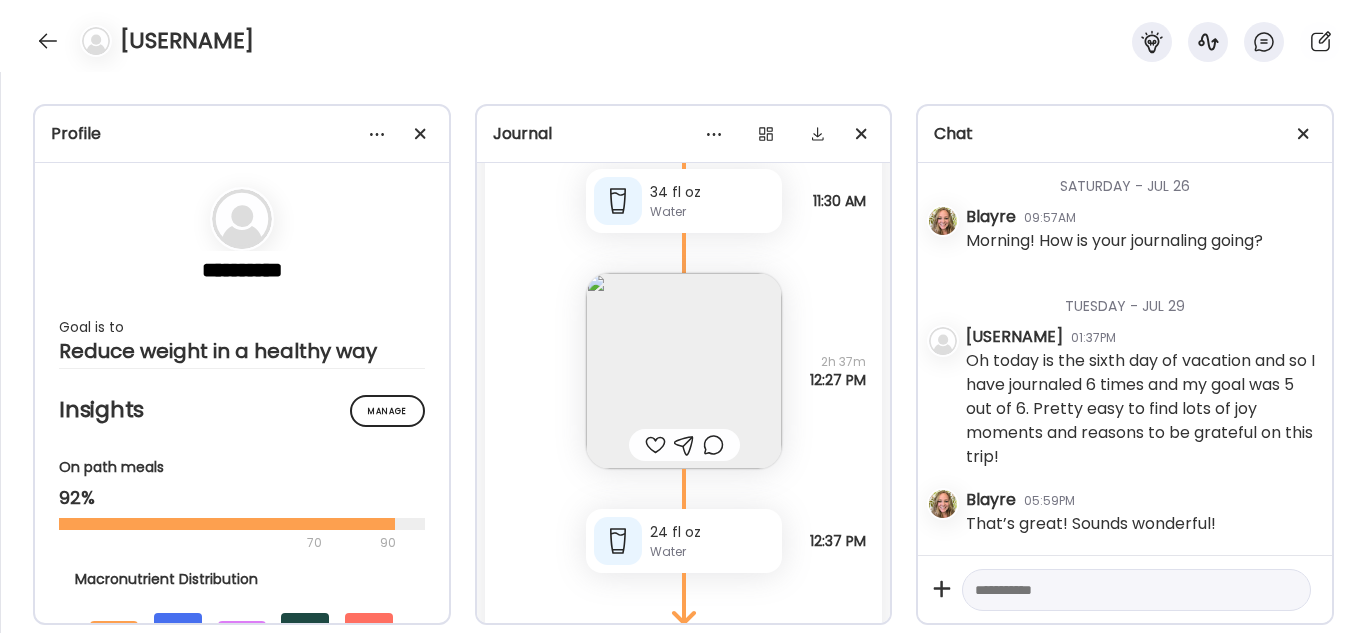 click at bounding box center [655, 445] 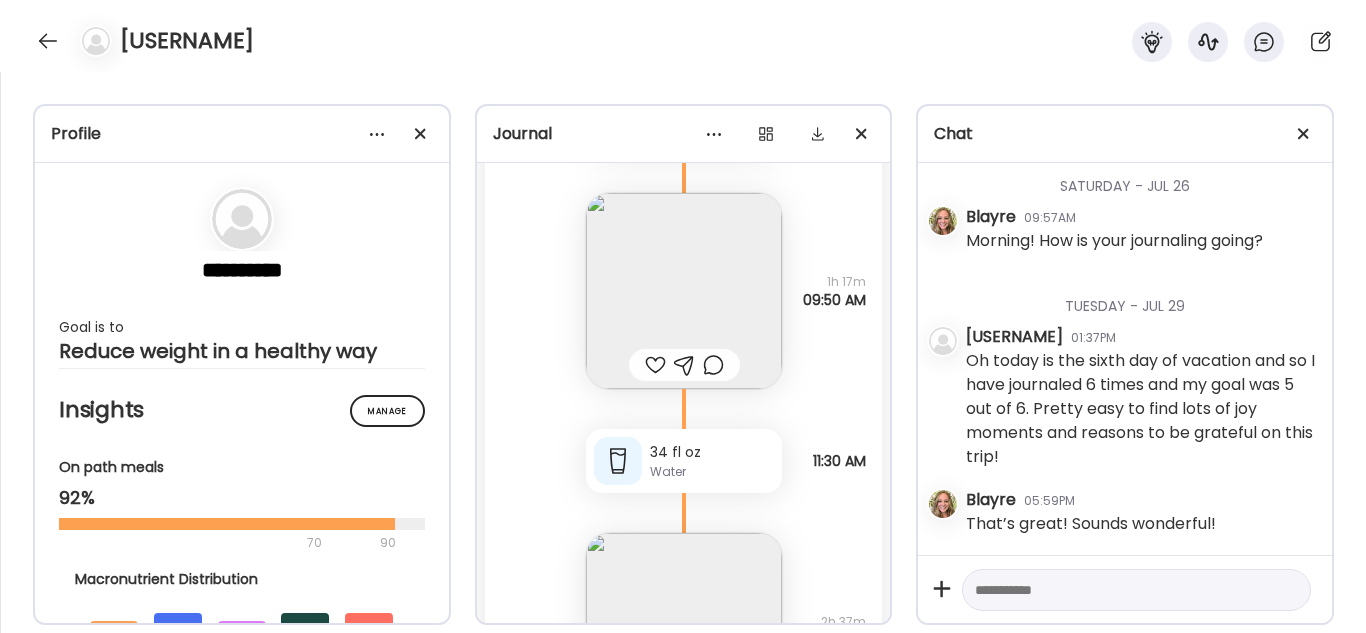 scroll, scrollTop: 39340, scrollLeft: 0, axis: vertical 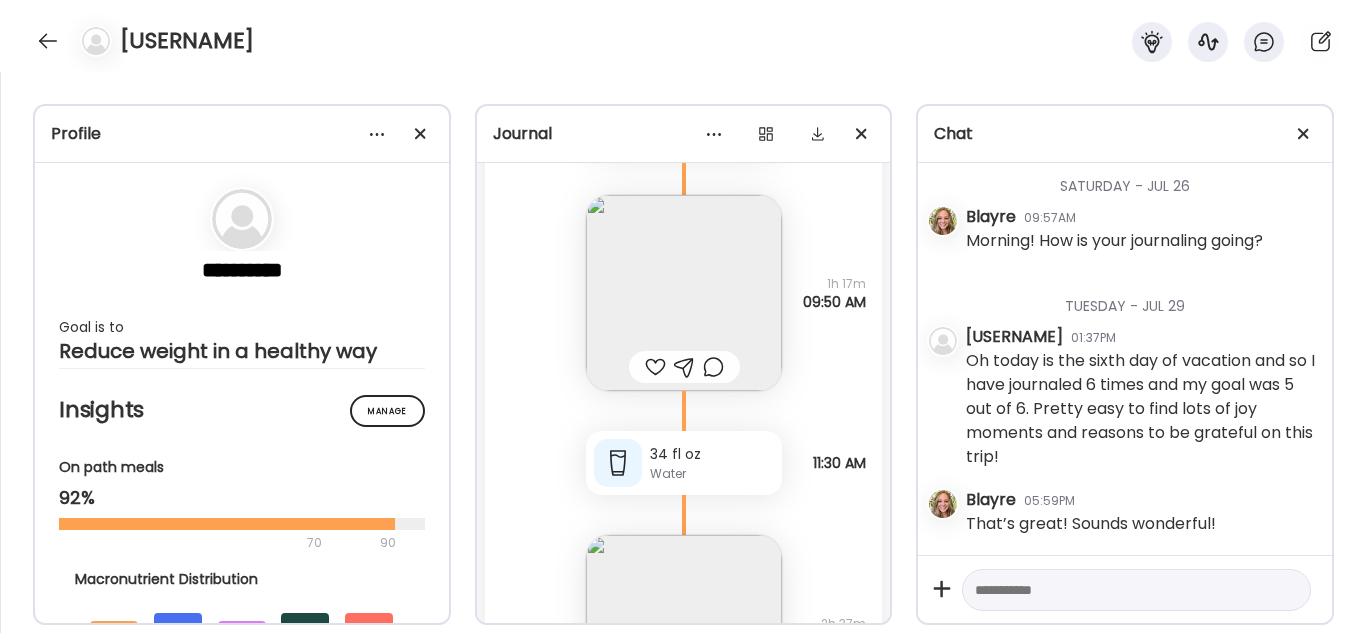click at bounding box center [655, 367] 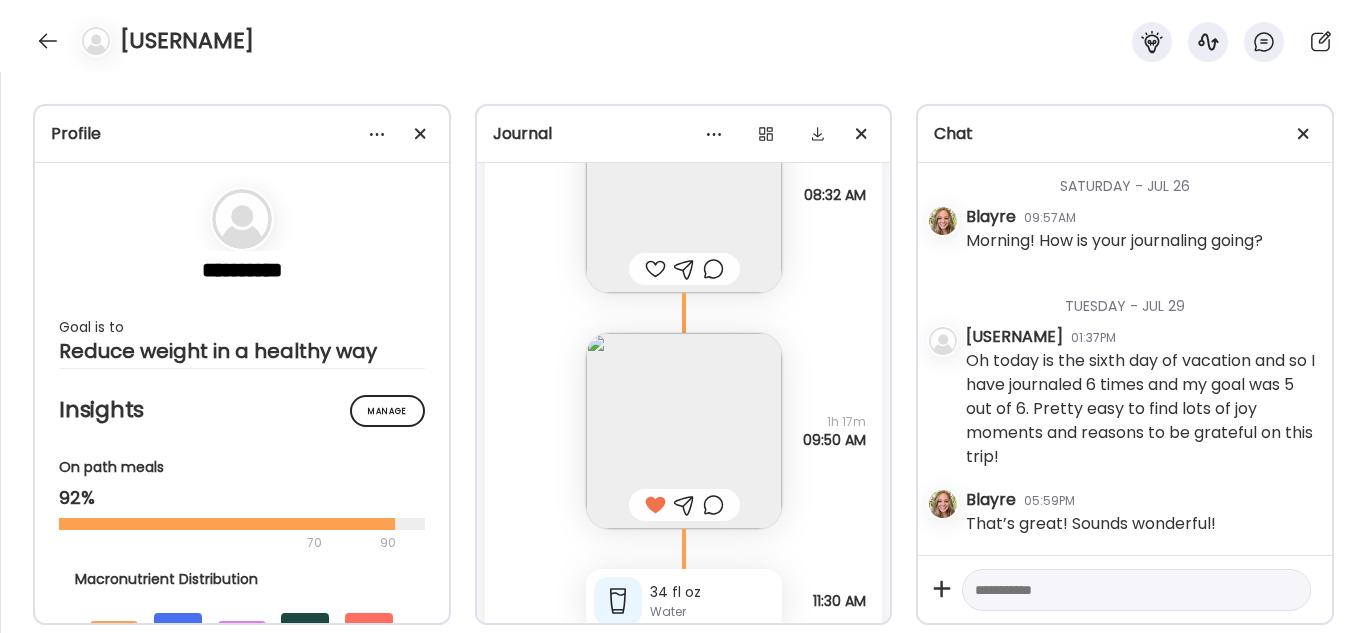 scroll, scrollTop: 39097, scrollLeft: 0, axis: vertical 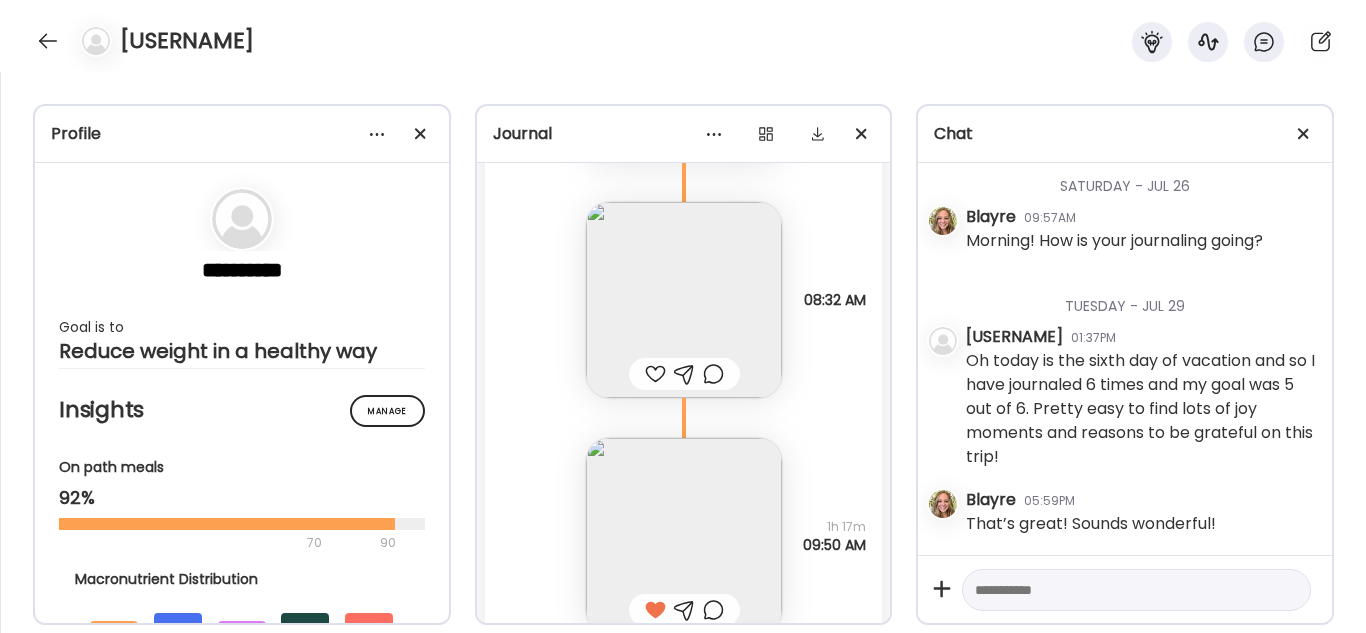 click at bounding box center [655, 374] 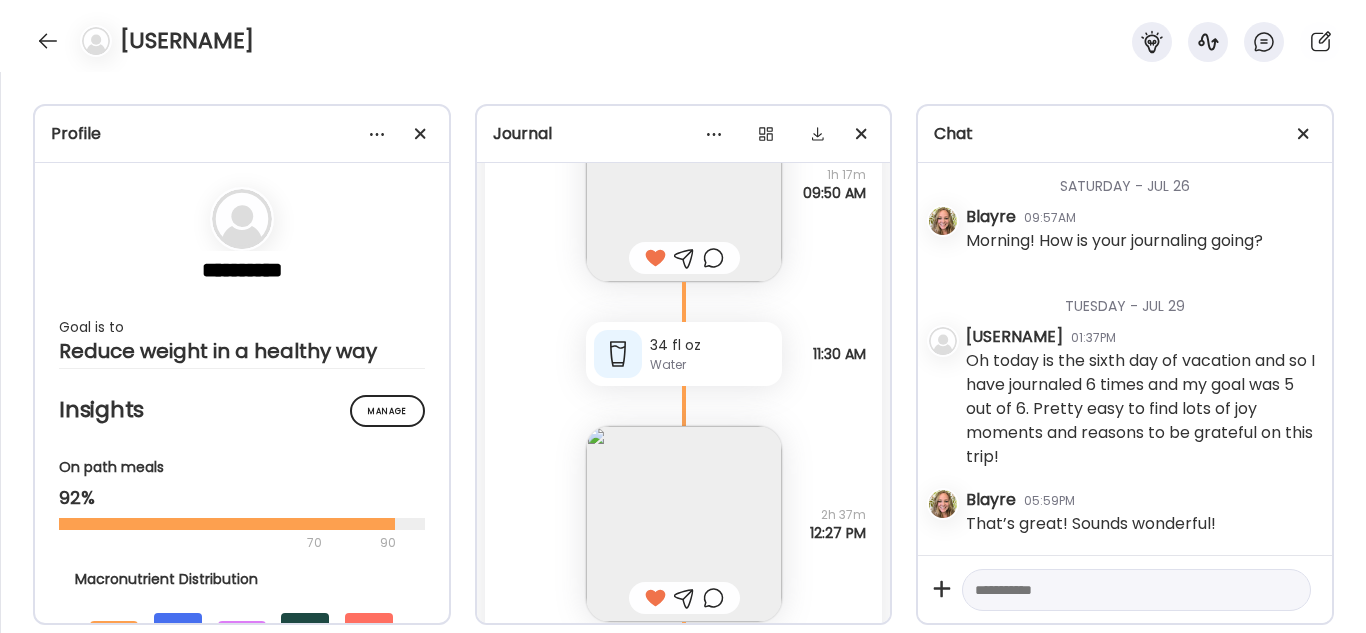 scroll, scrollTop: 39720, scrollLeft: 0, axis: vertical 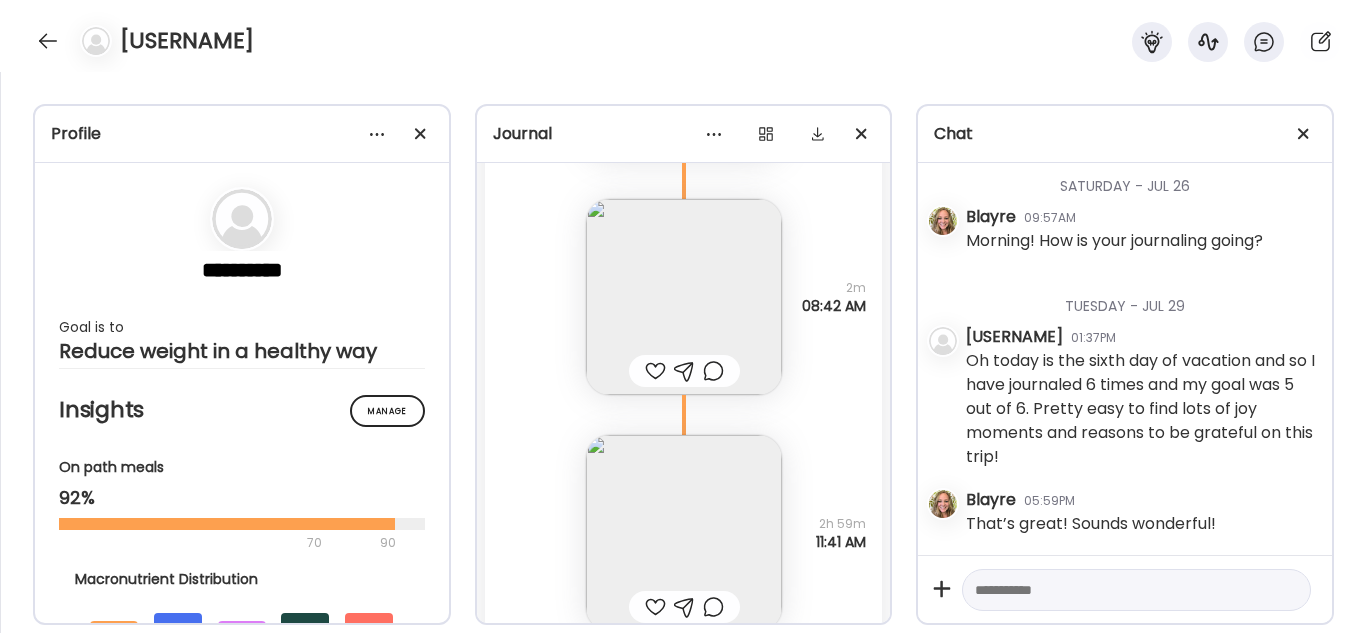 click at bounding box center [655, 371] 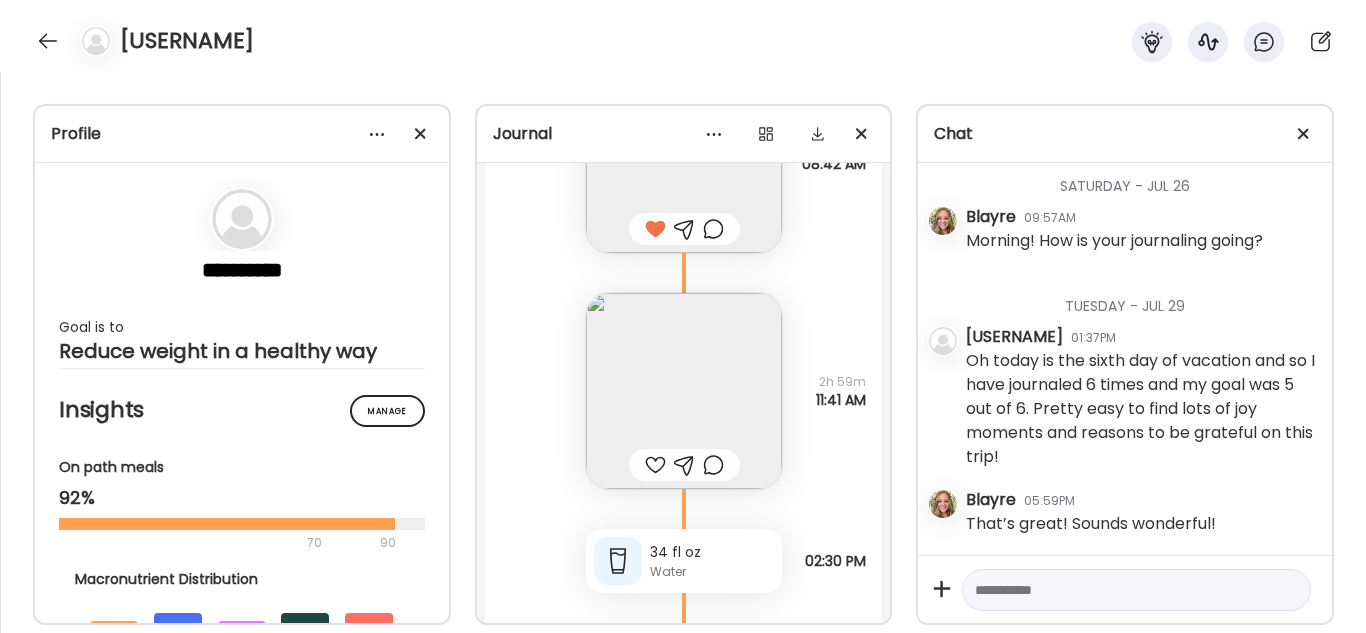 scroll, scrollTop: 25396, scrollLeft: 0, axis: vertical 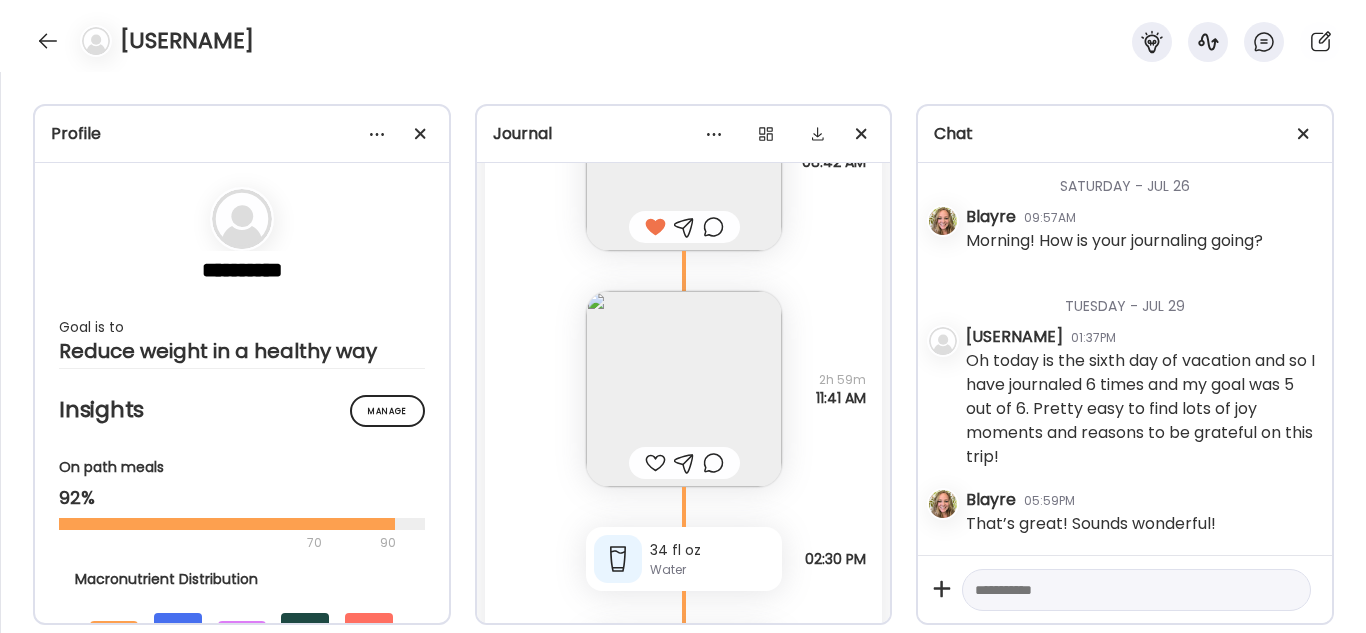 click at bounding box center (655, 463) 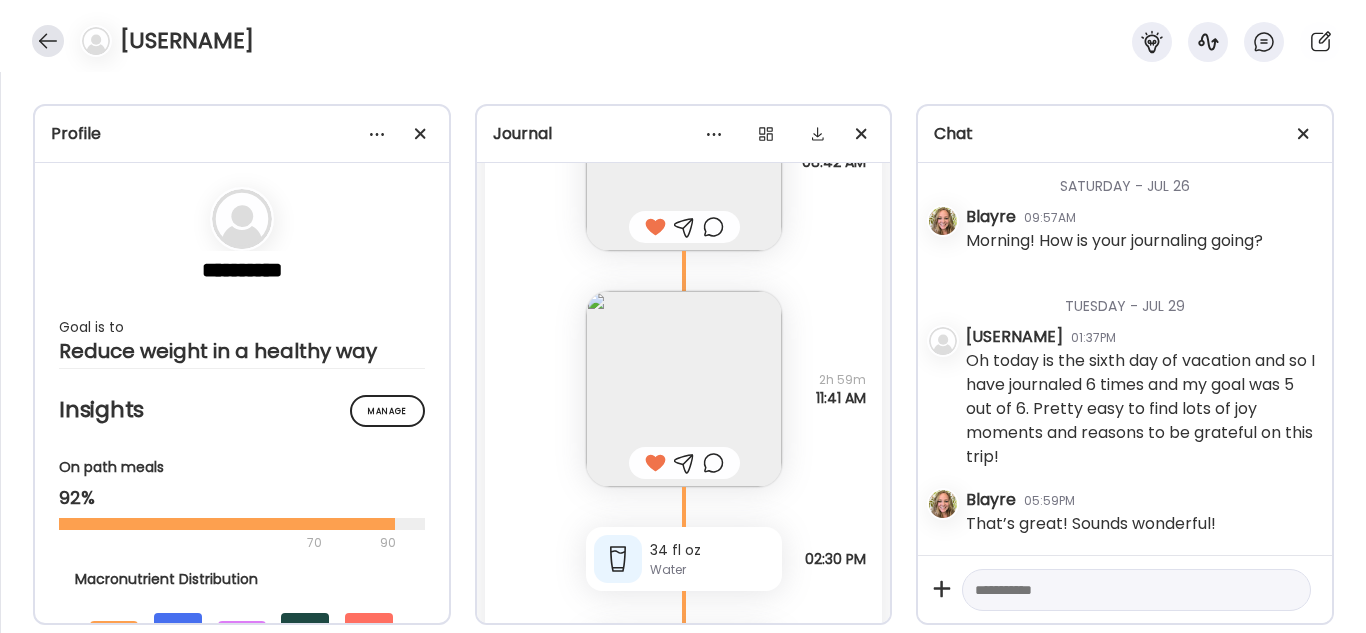 click at bounding box center [48, 41] 